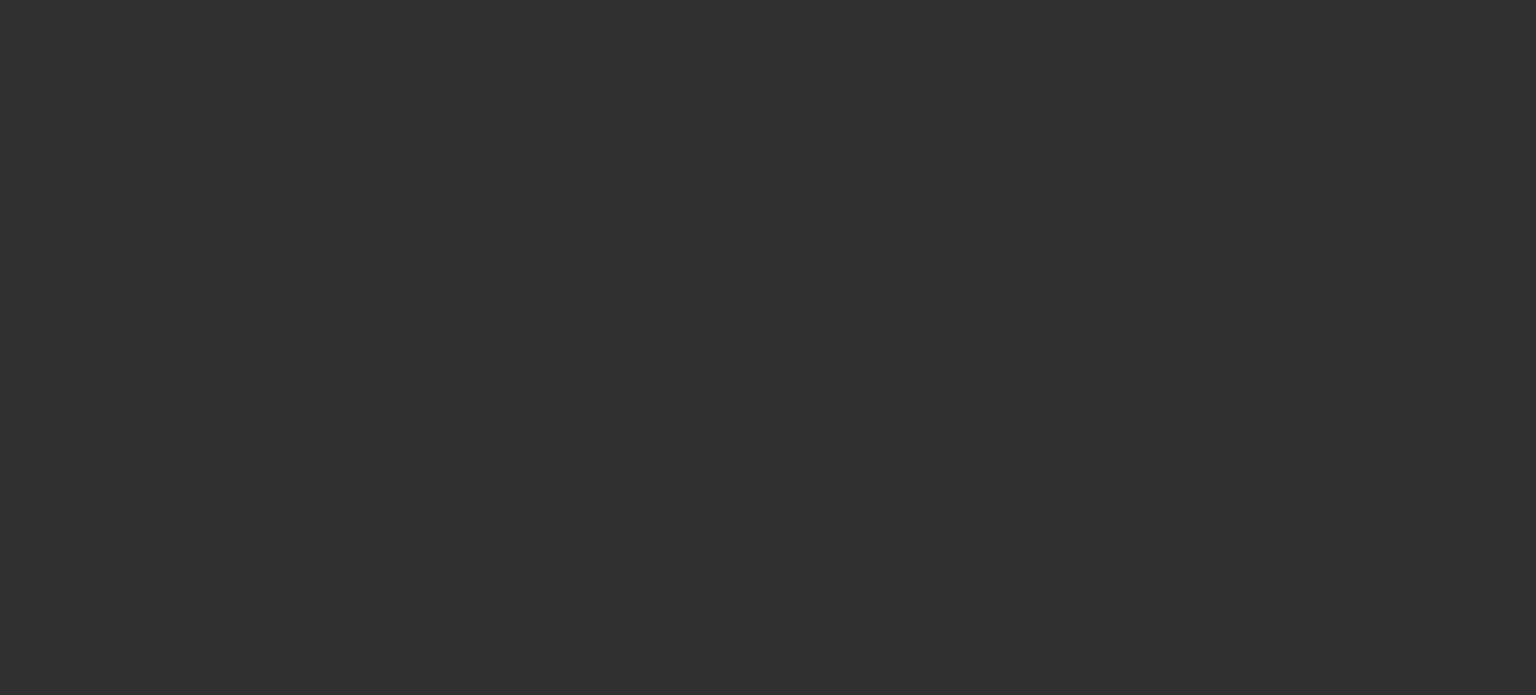 scroll, scrollTop: 0, scrollLeft: 0, axis: both 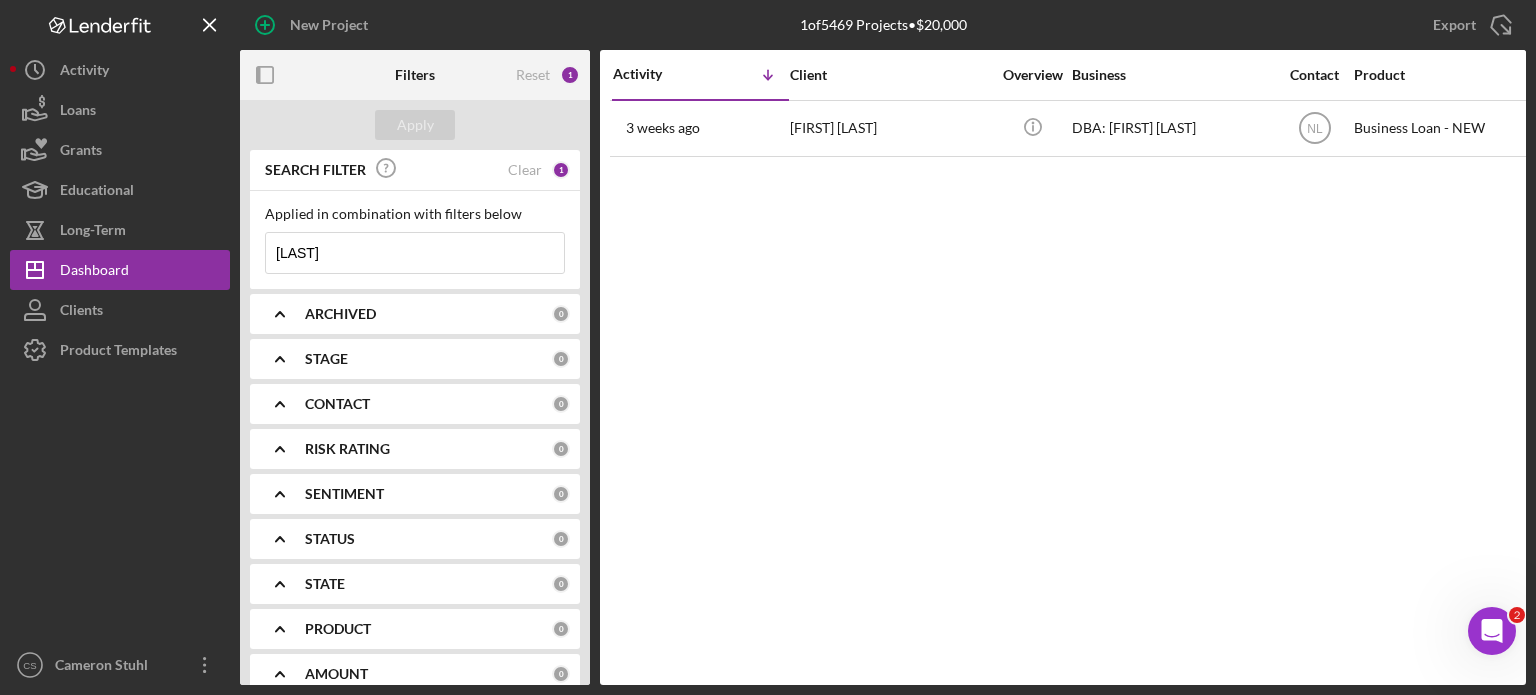drag, startPoint x: 337, startPoint y: 254, endPoint x: 235, endPoint y: 245, distance: 102.396286 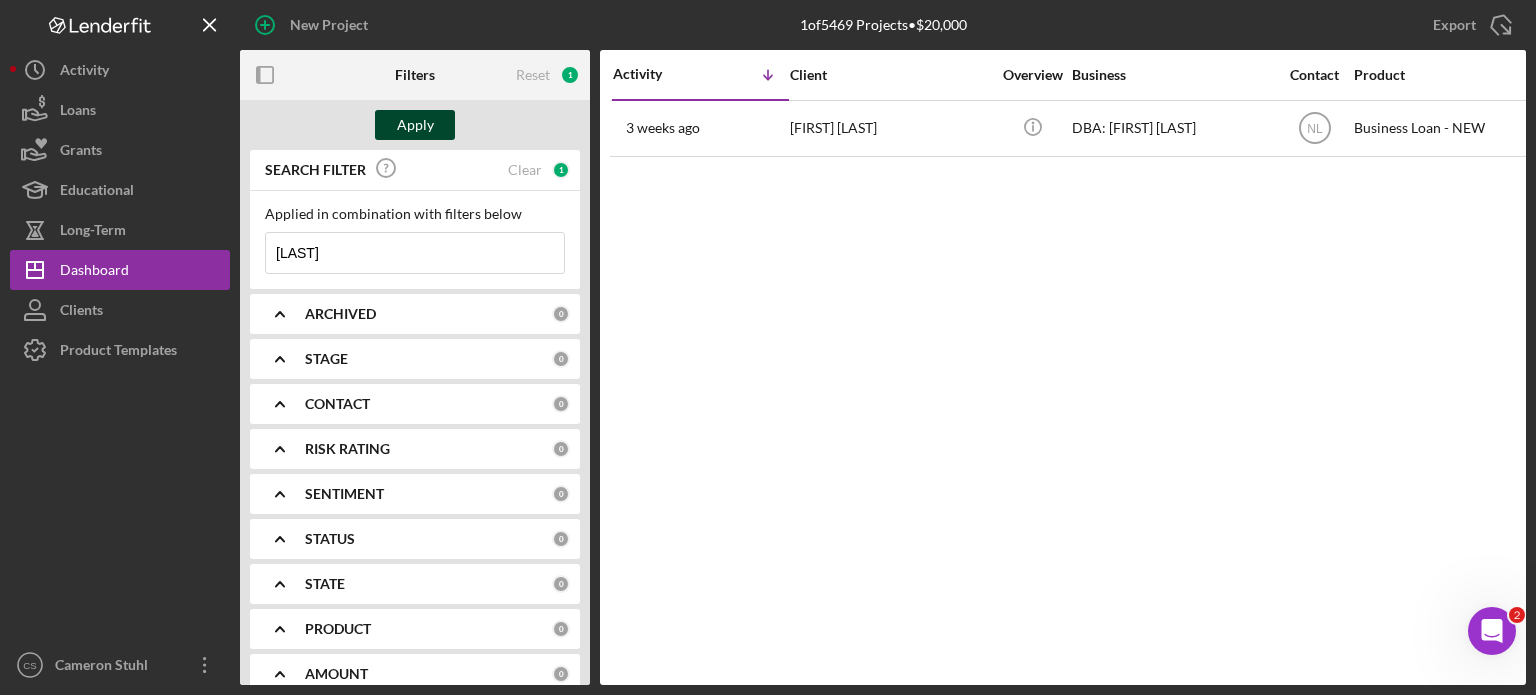 type on "[LAST]" 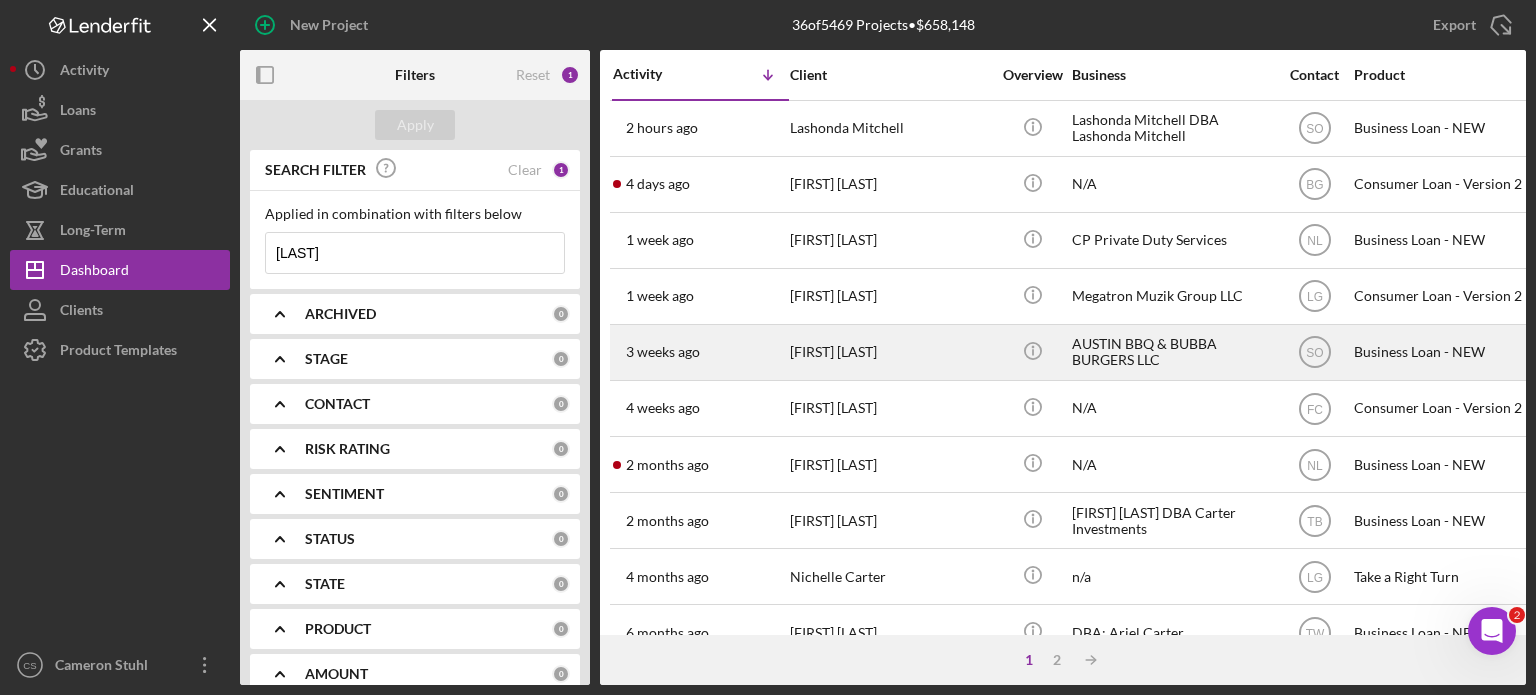 click on "3 weeks ago" at bounding box center [663, 352] 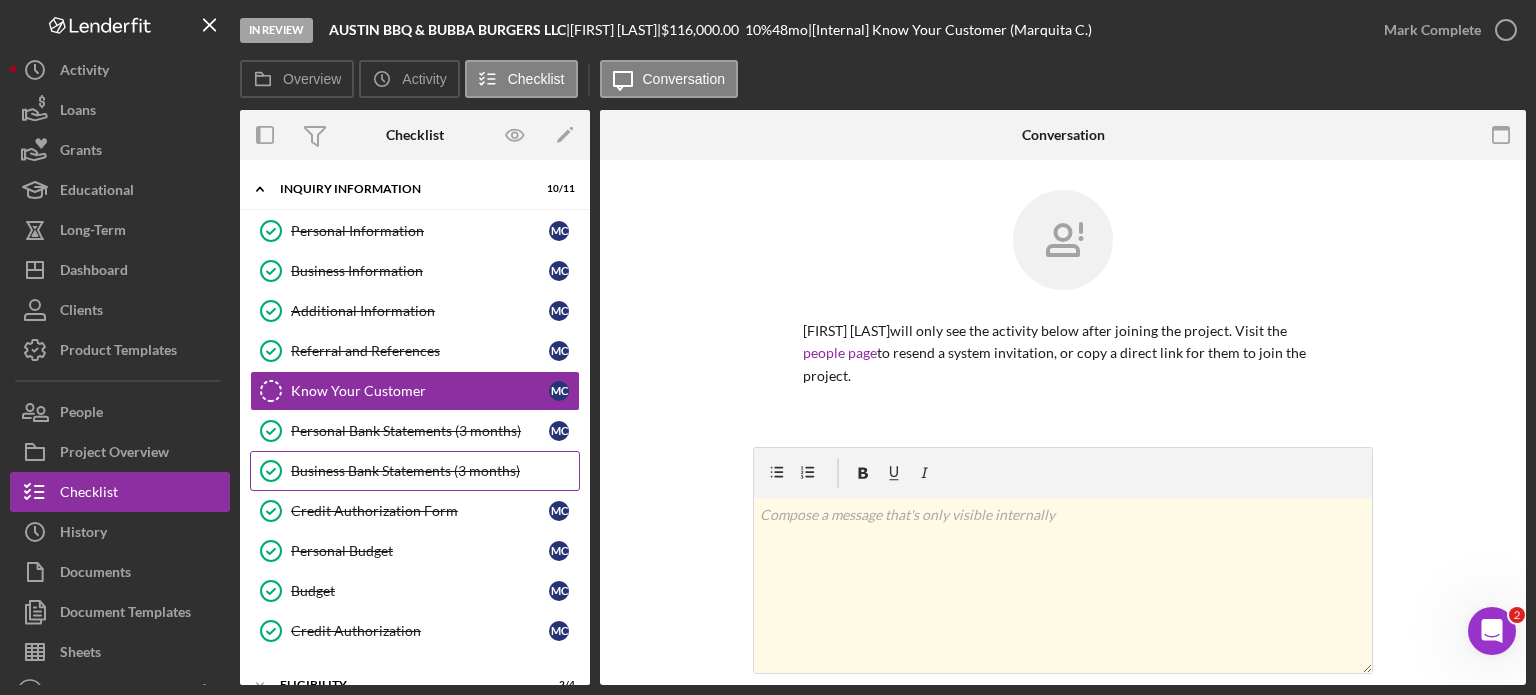 scroll, scrollTop: 205, scrollLeft: 0, axis: vertical 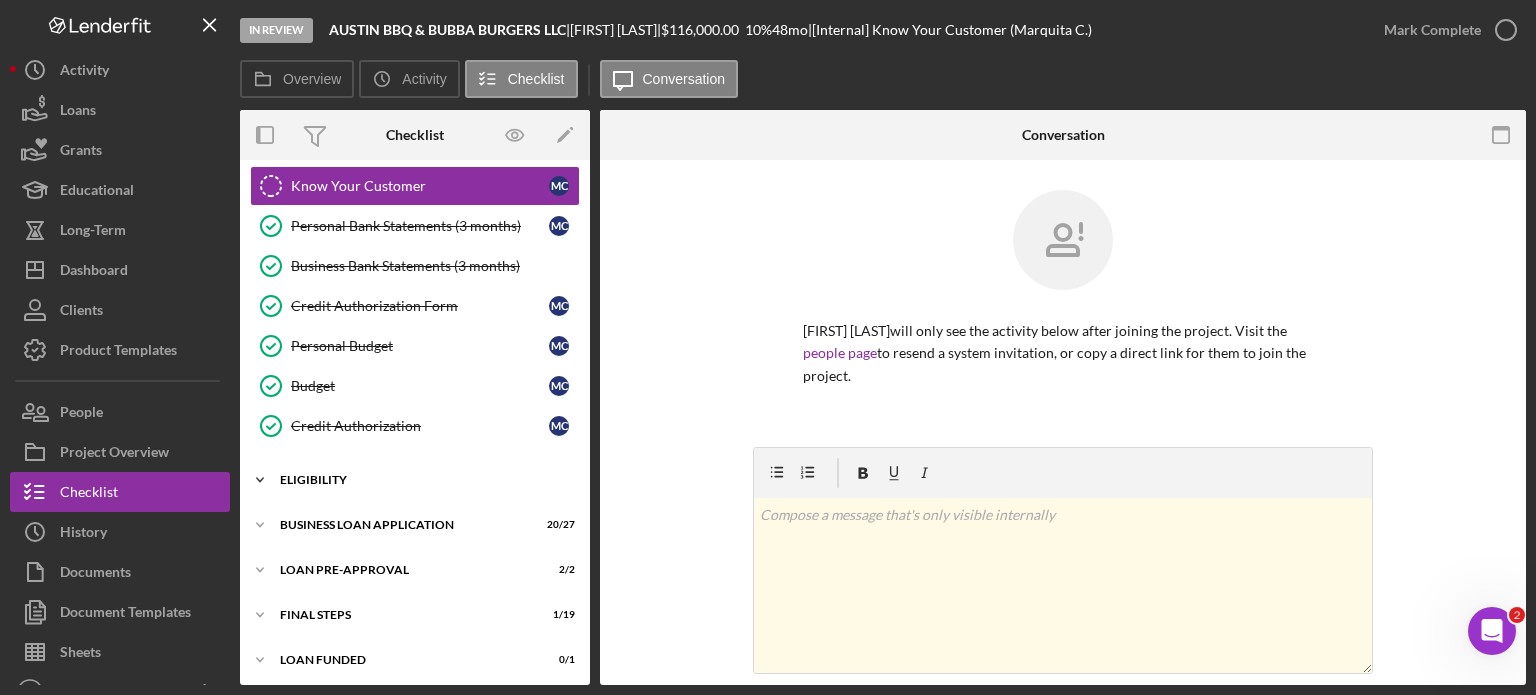 click on "Icon/Expander" 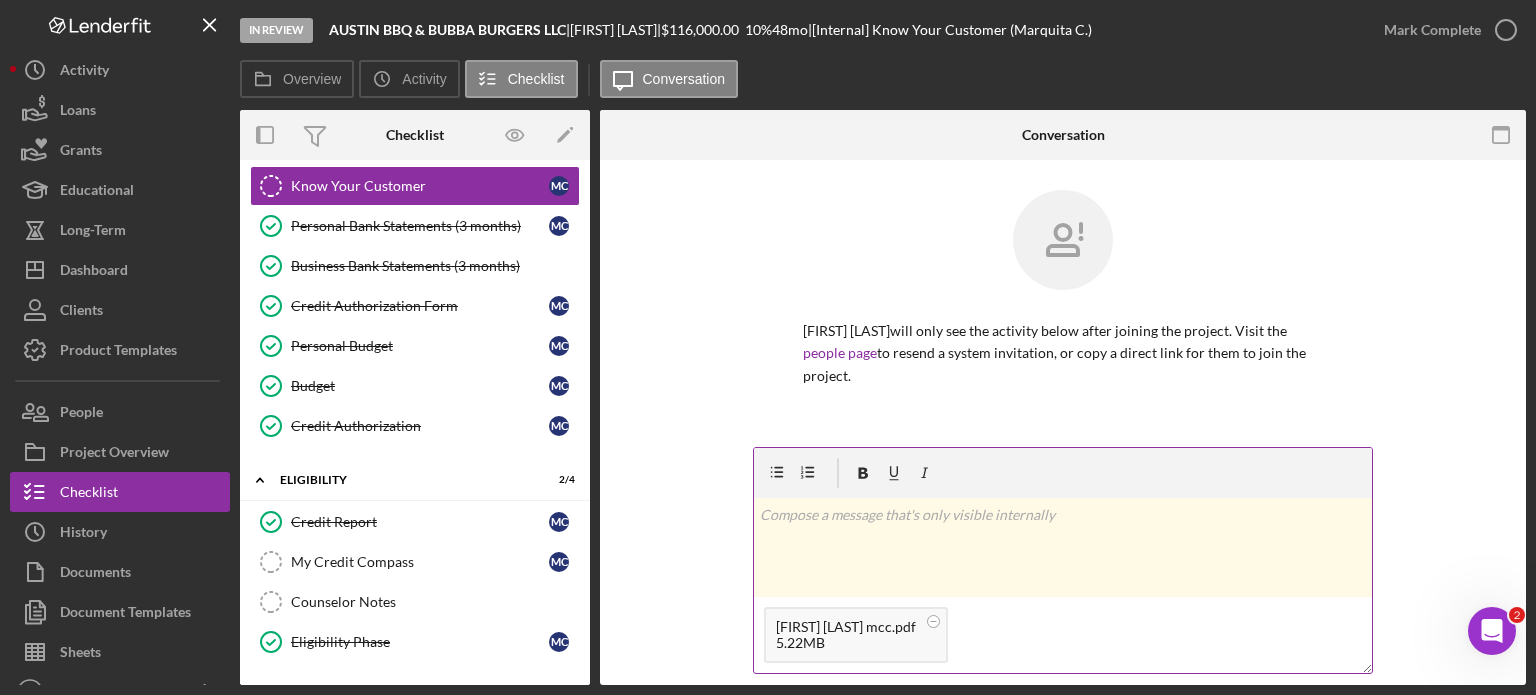scroll, scrollTop: 100, scrollLeft: 0, axis: vertical 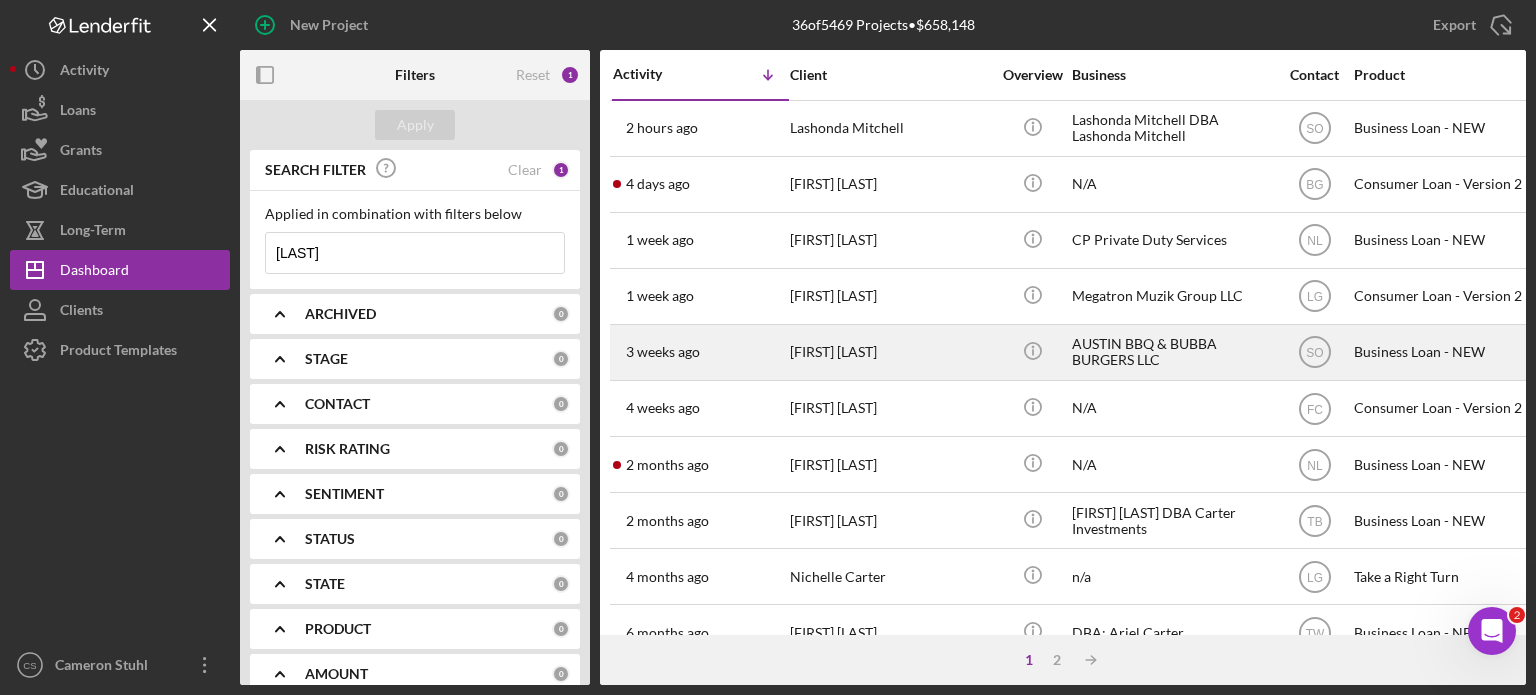 click on "3 weeks ago" at bounding box center [663, 352] 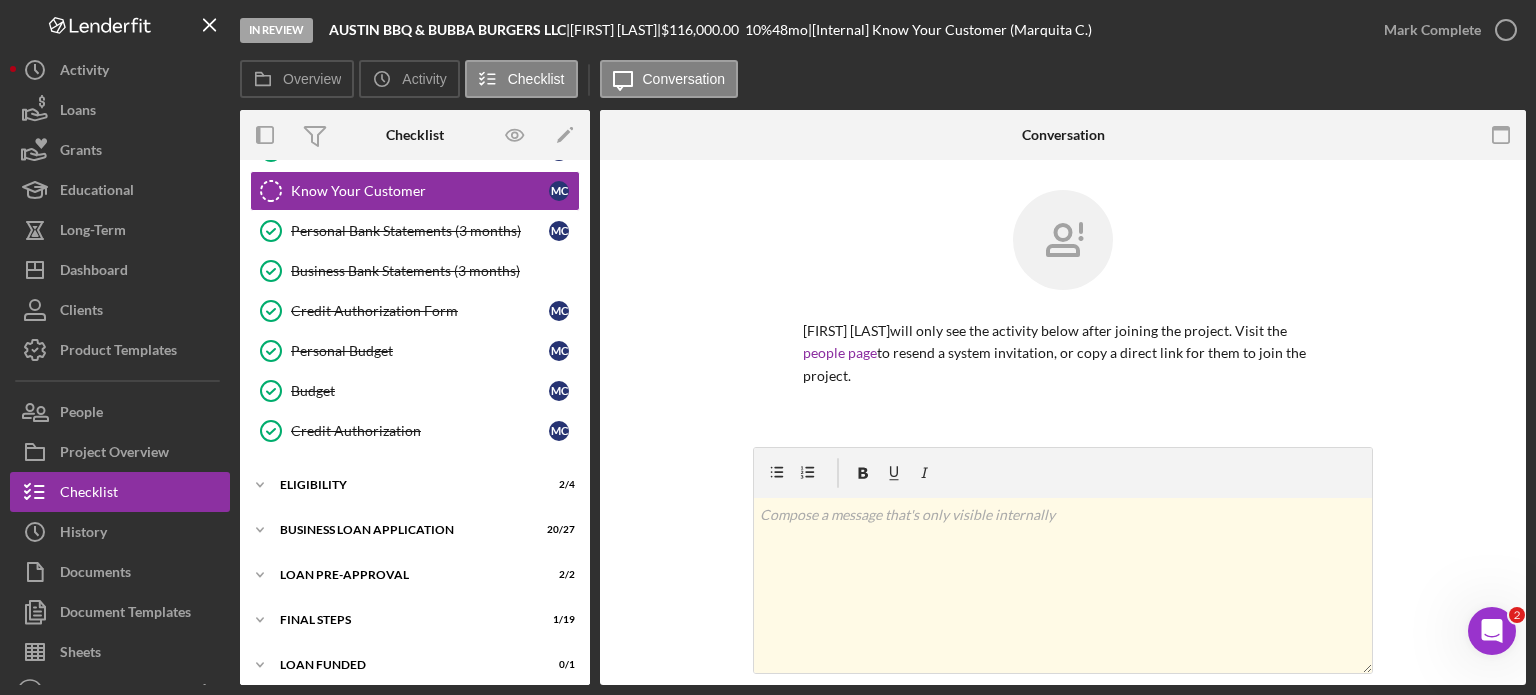 scroll, scrollTop: 205, scrollLeft: 0, axis: vertical 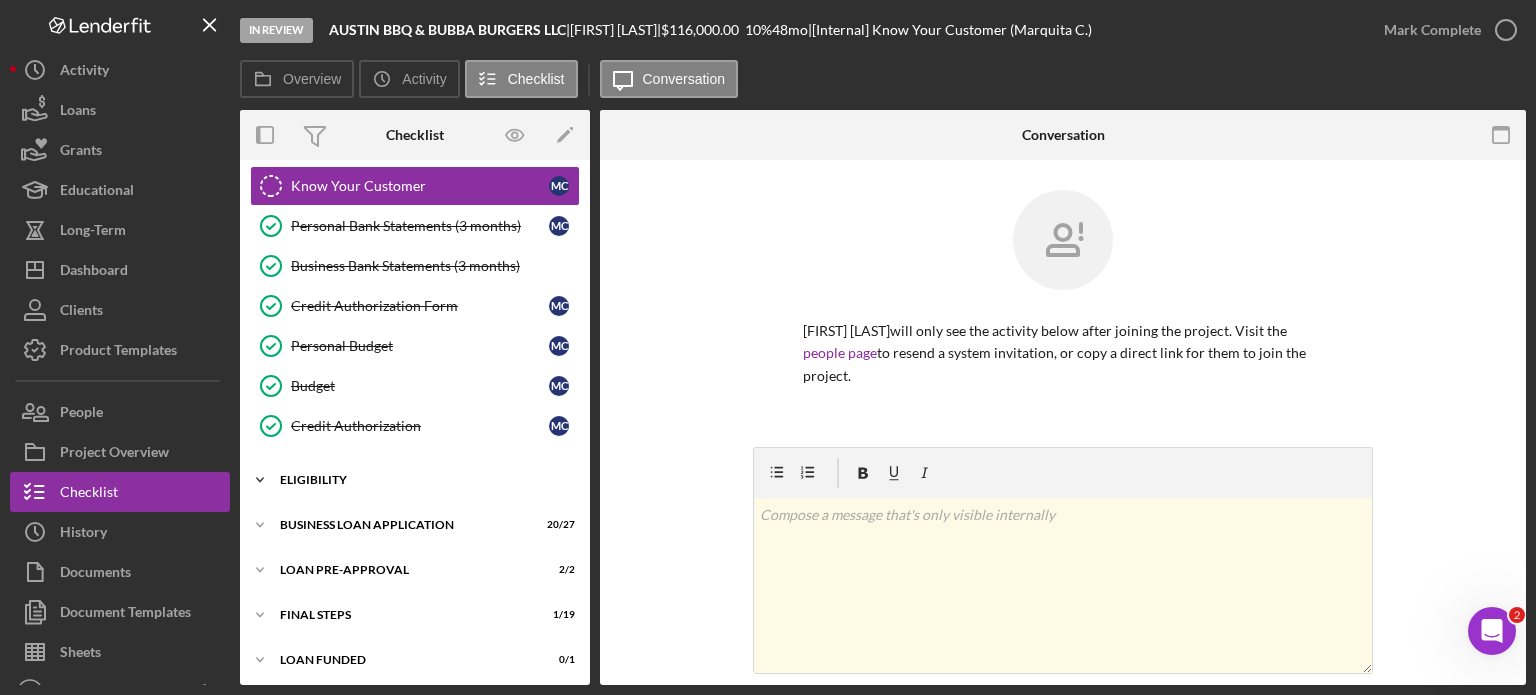 click on "Icon/Expander" 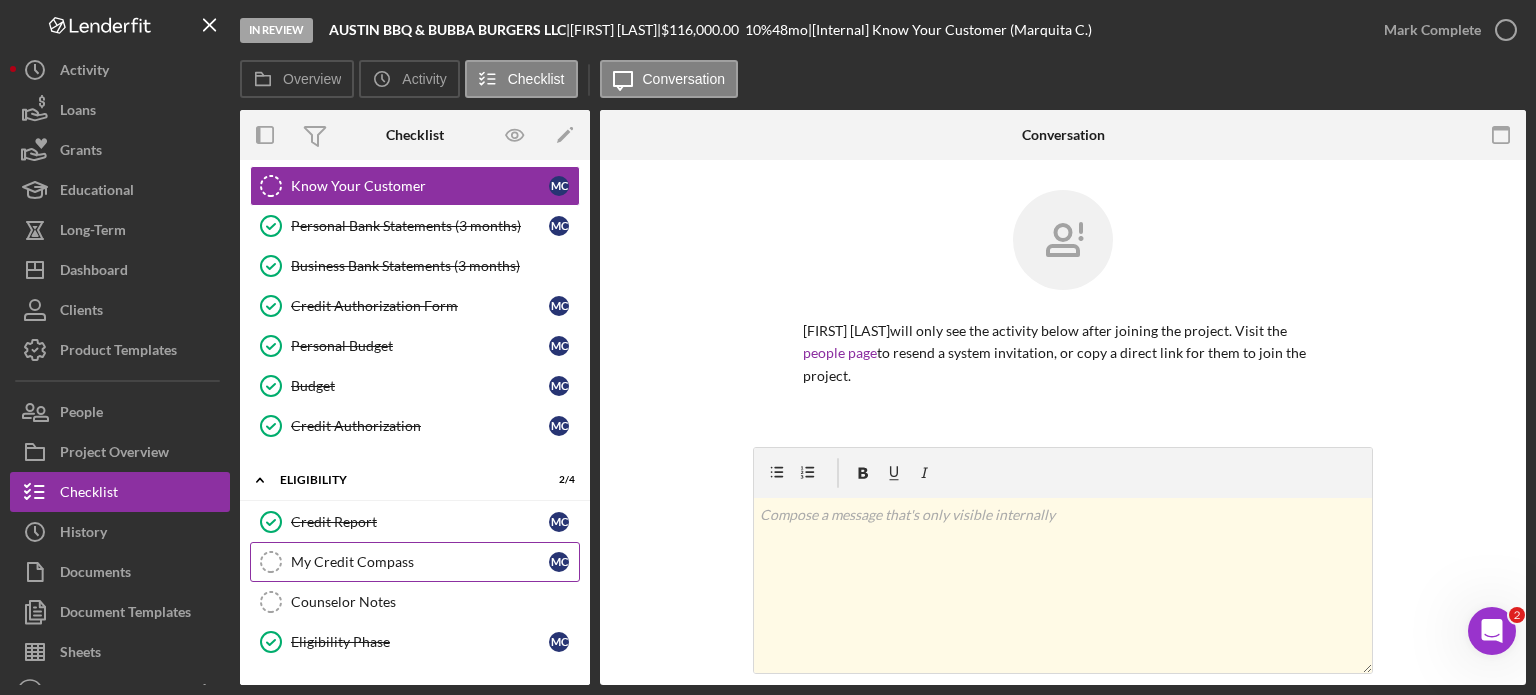 click on "My Credit Compass" at bounding box center [420, 562] 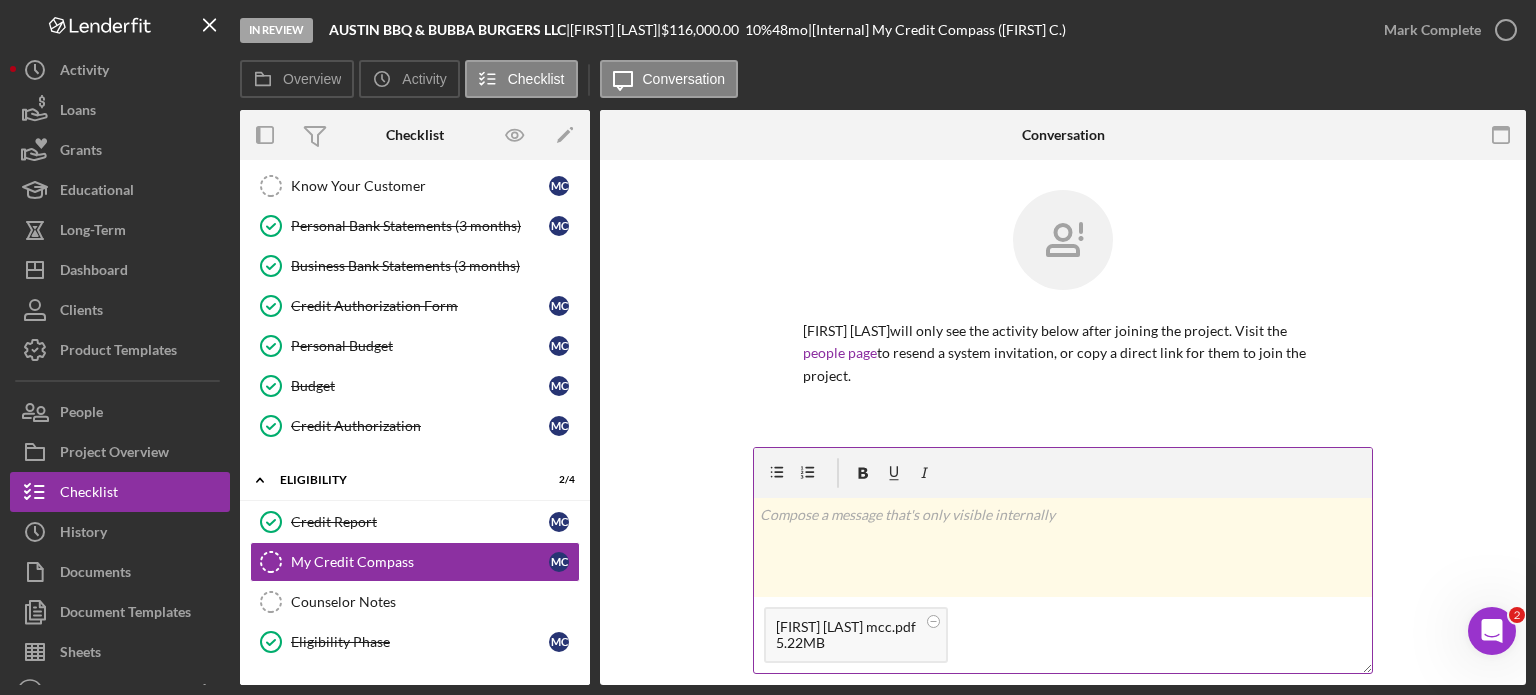 scroll, scrollTop: 100, scrollLeft: 0, axis: vertical 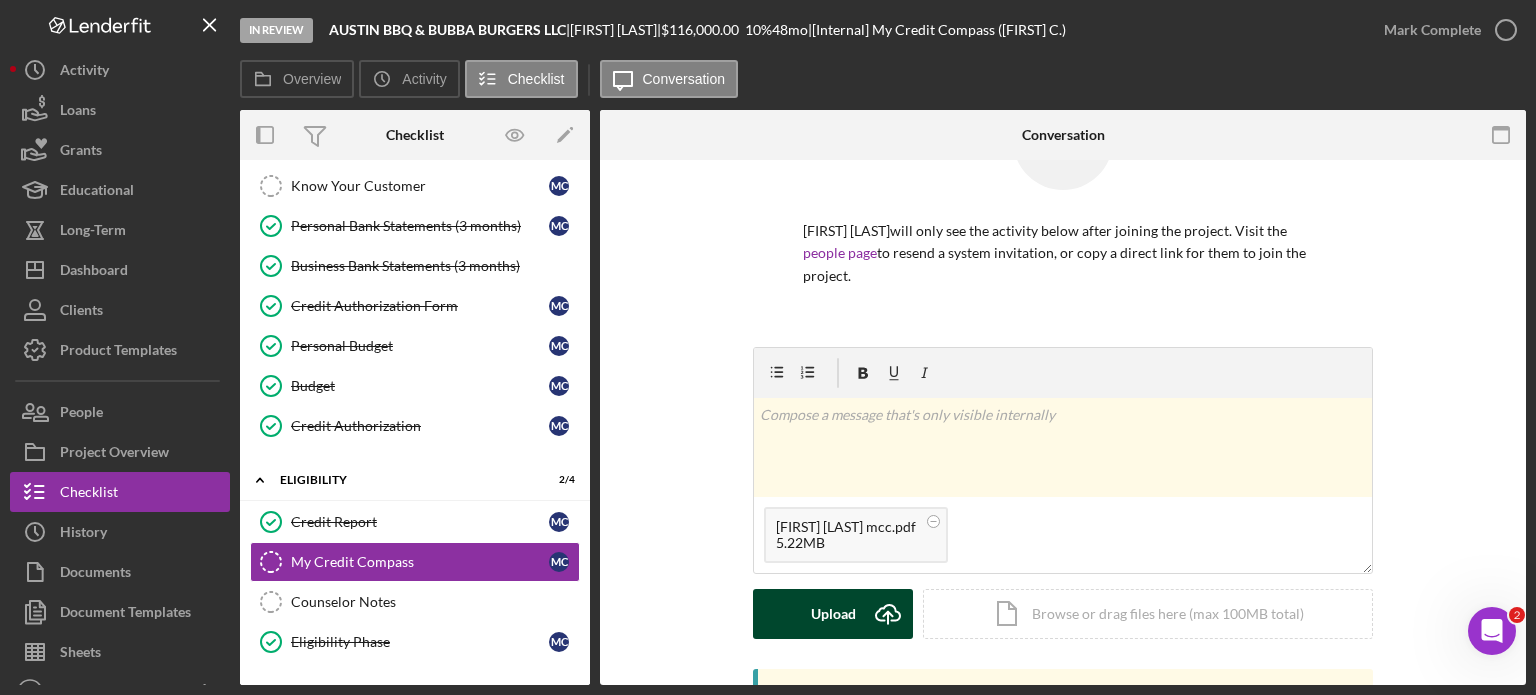 click on "Icon/Upload" 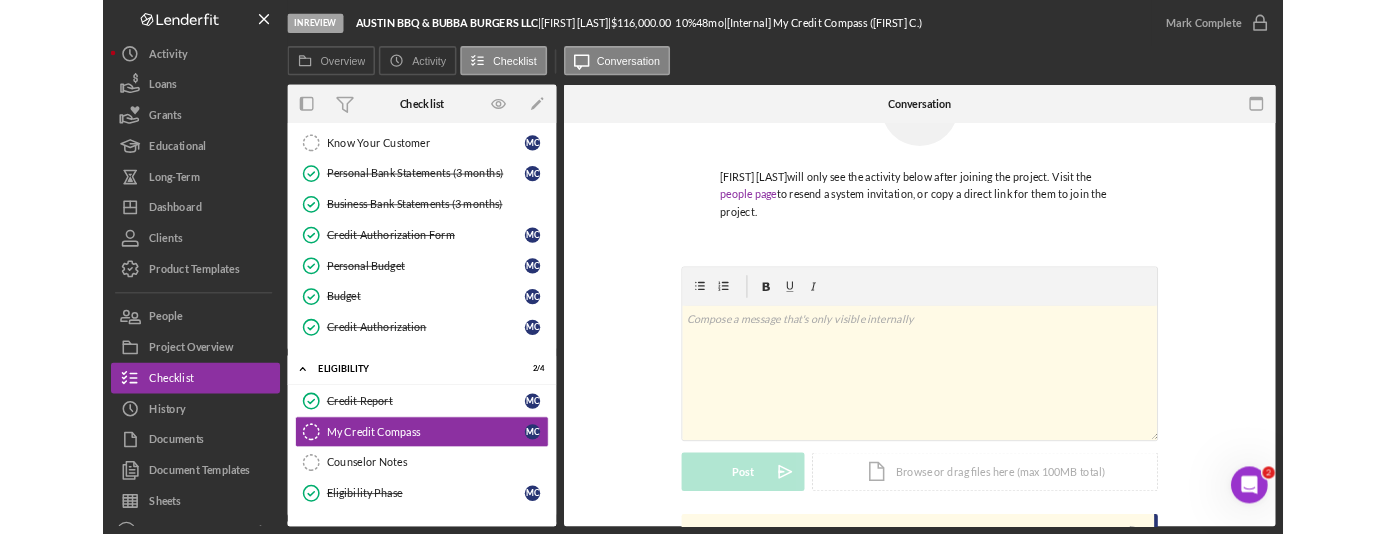 scroll, scrollTop: 300, scrollLeft: 0, axis: vertical 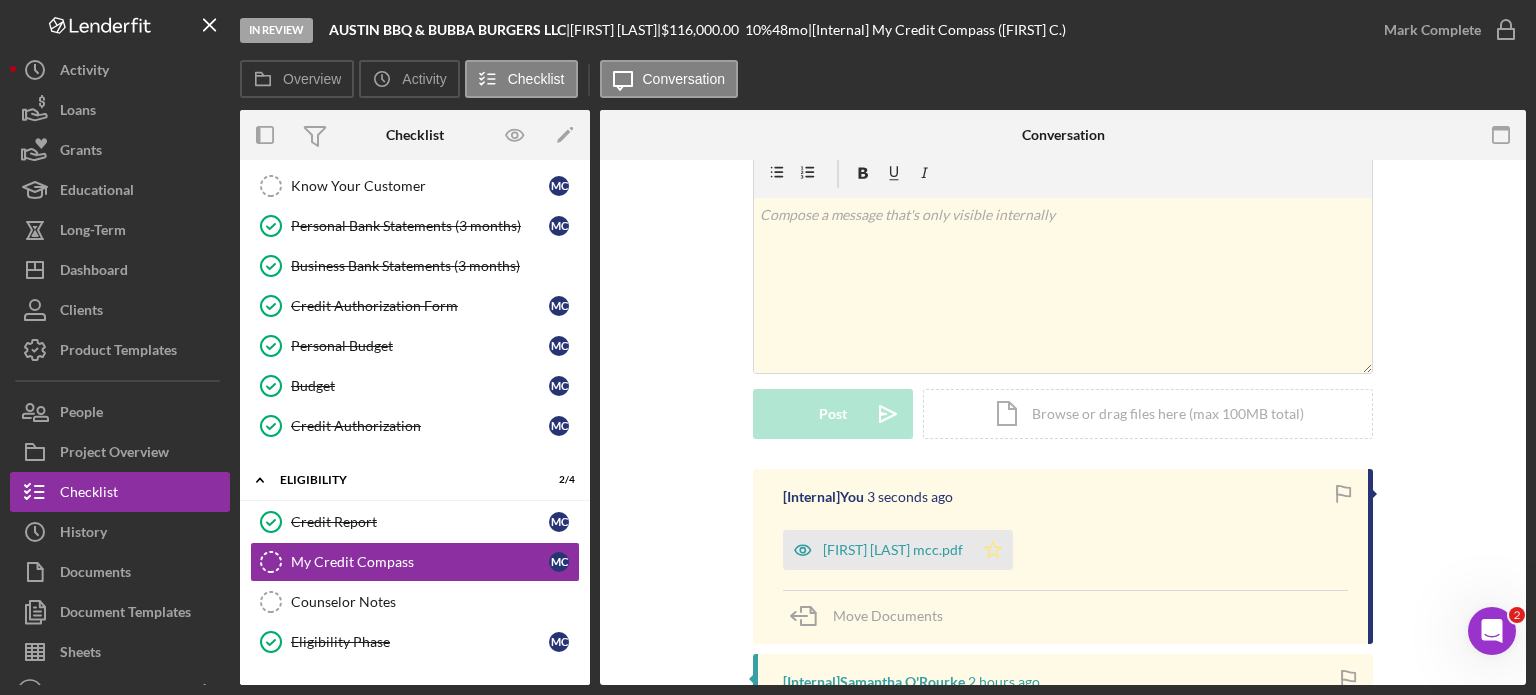 click on "Icon/Star" 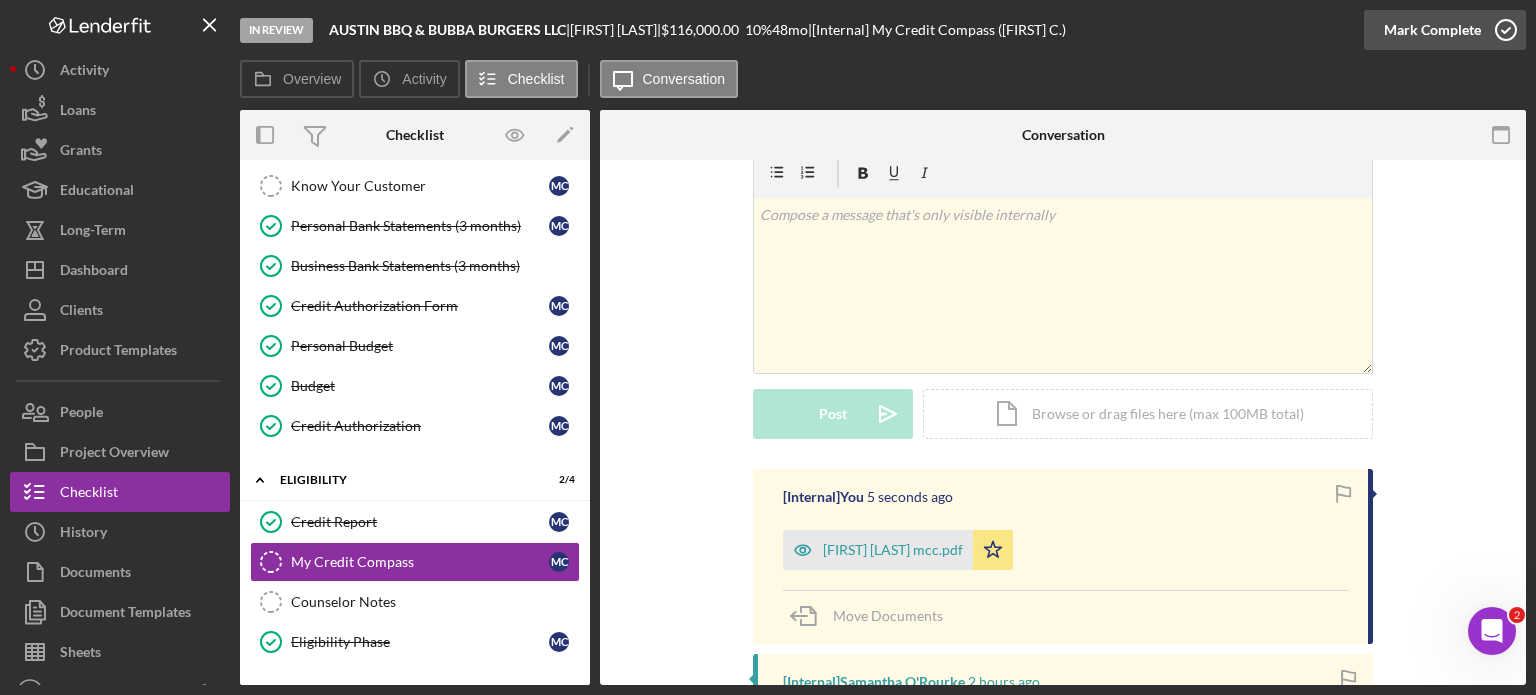 click 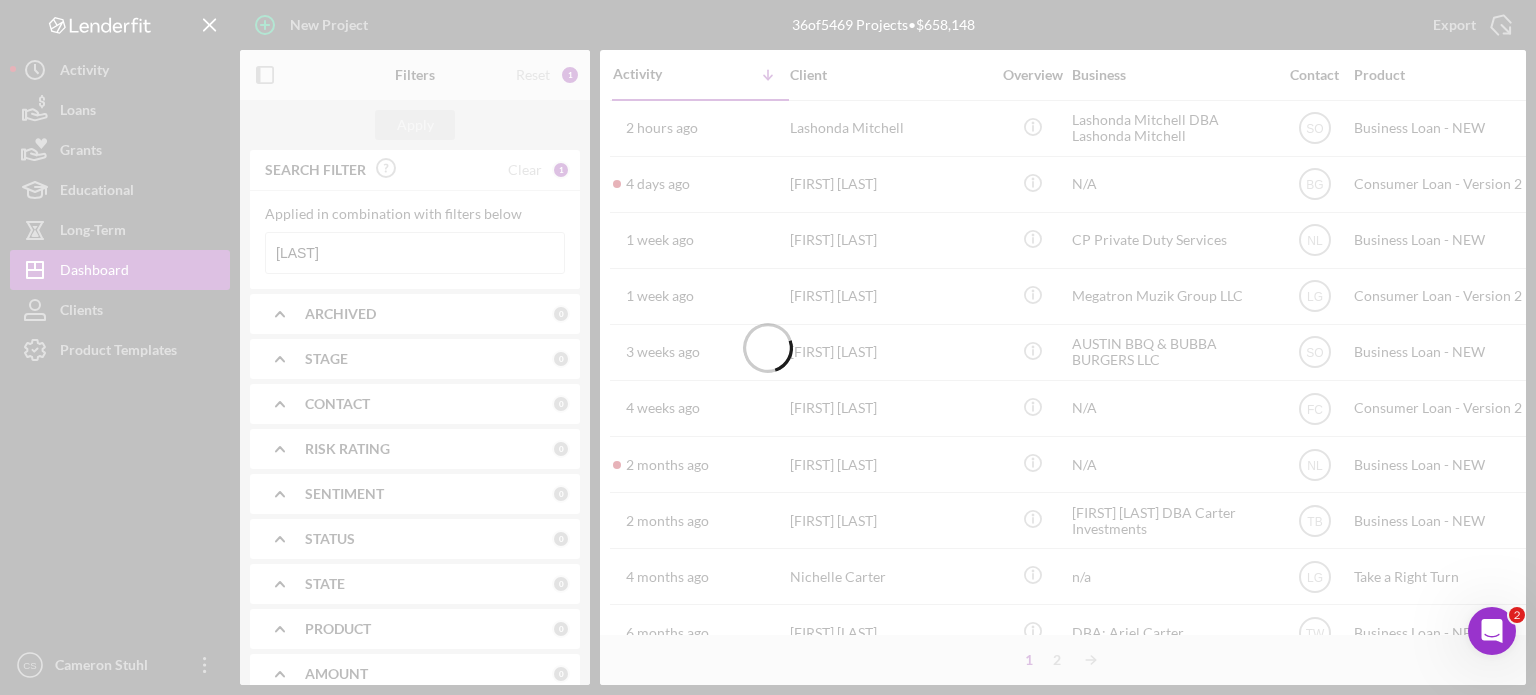 click at bounding box center (768, 347) 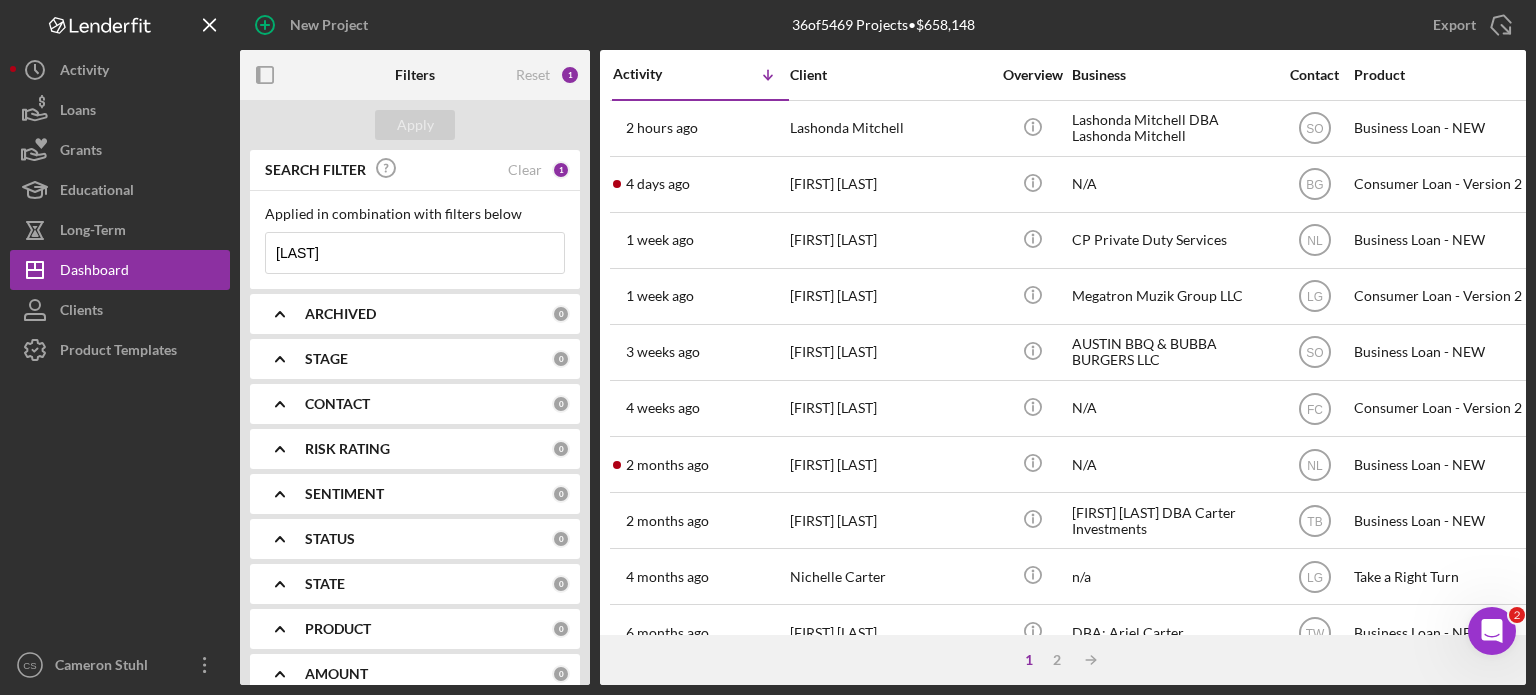 drag, startPoint x: 351, startPoint y: 253, endPoint x: 244, endPoint y: 238, distance: 108.04629 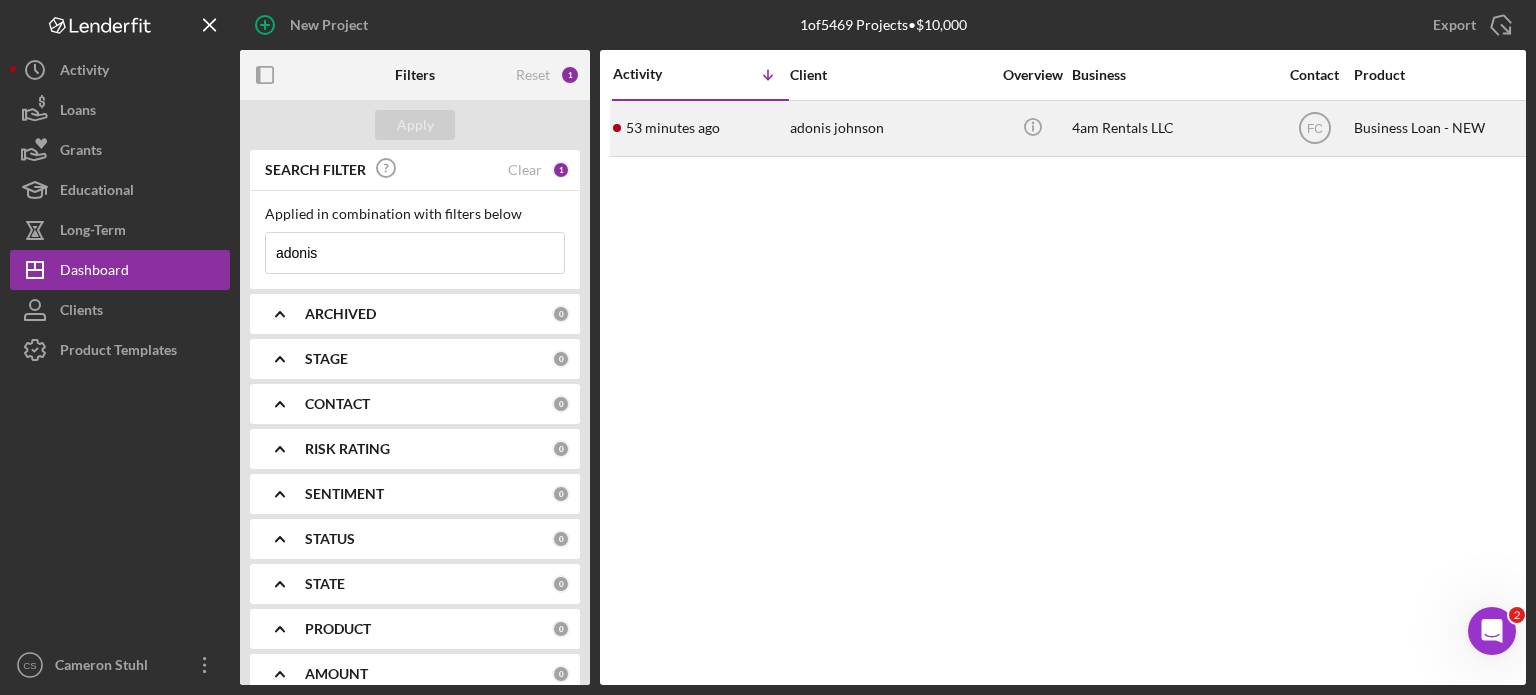 type on "adonis" 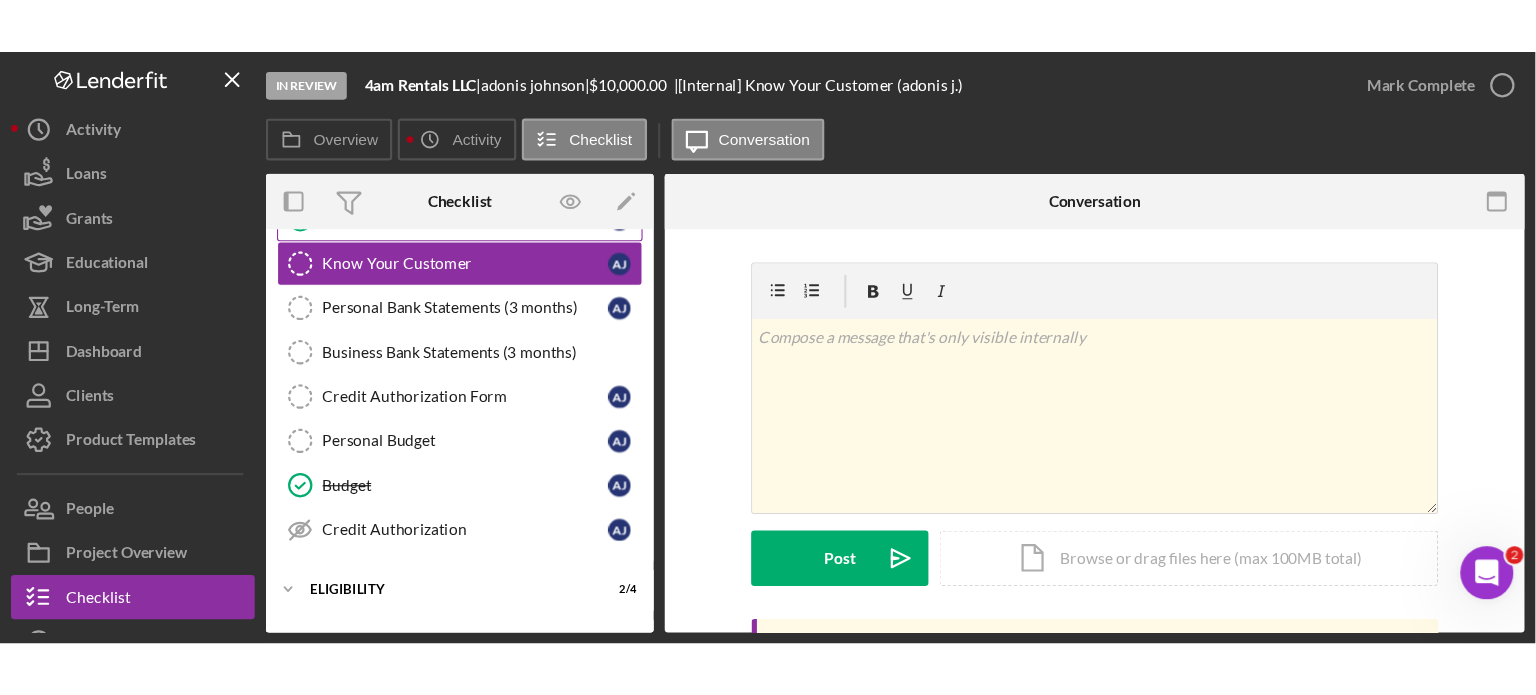 scroll, scrollTop: 366, scrollLeft: 0, axis: vertical 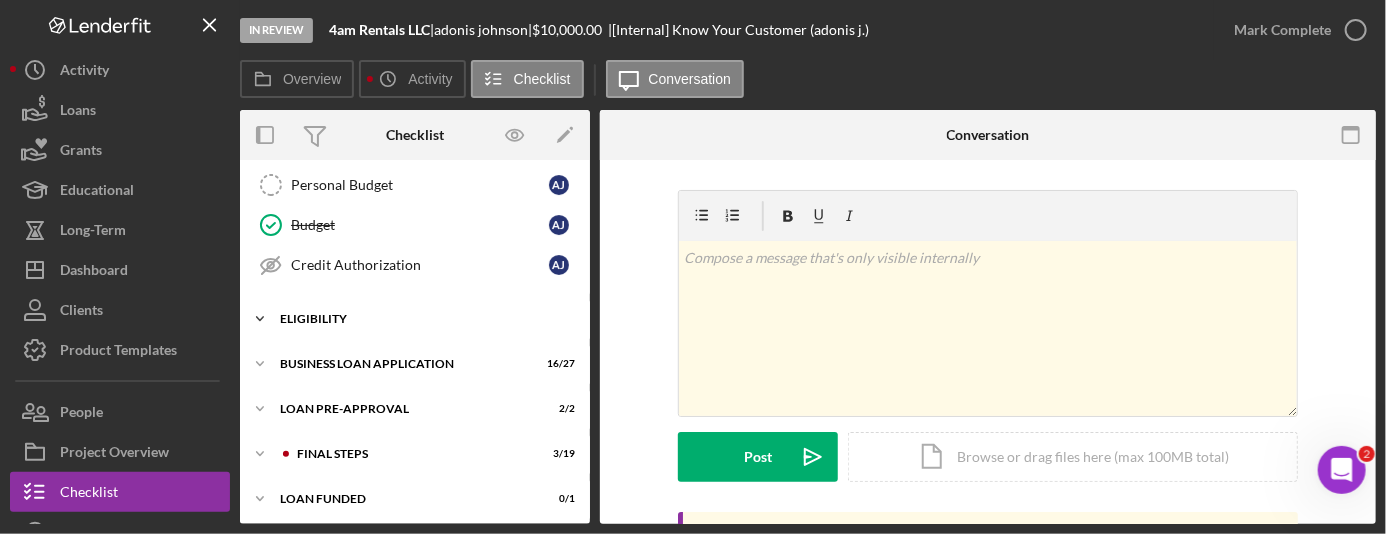 click on "Icon/Expander" 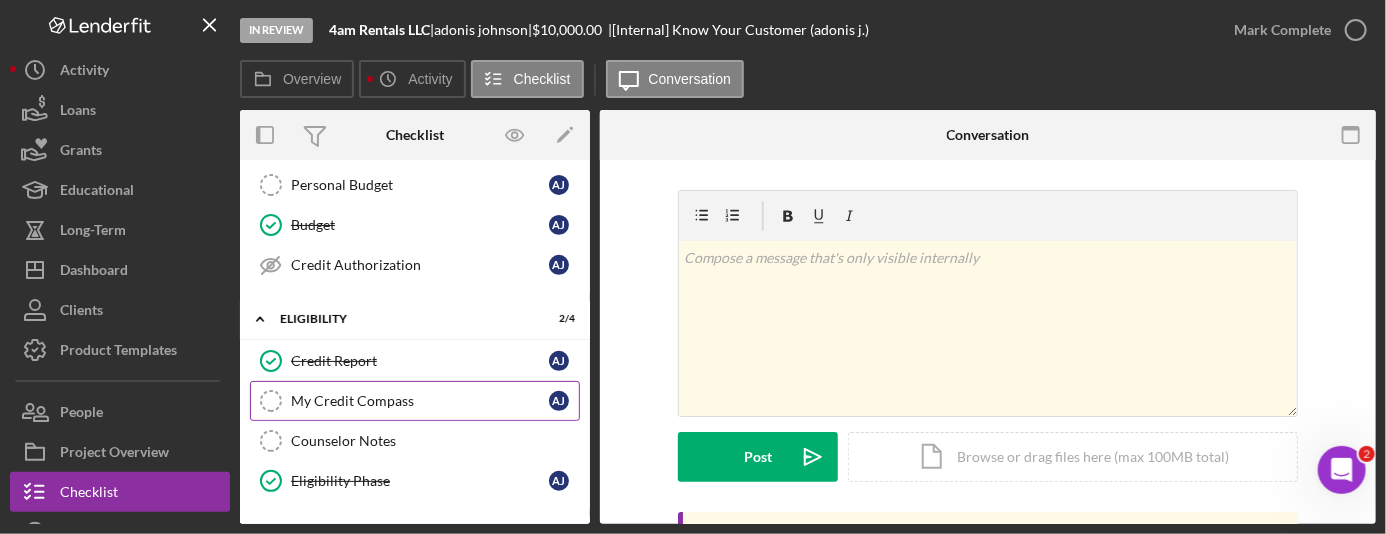 click on "My Credit Compass  My Credit Compass  a j" at bounding box center (415, 401) 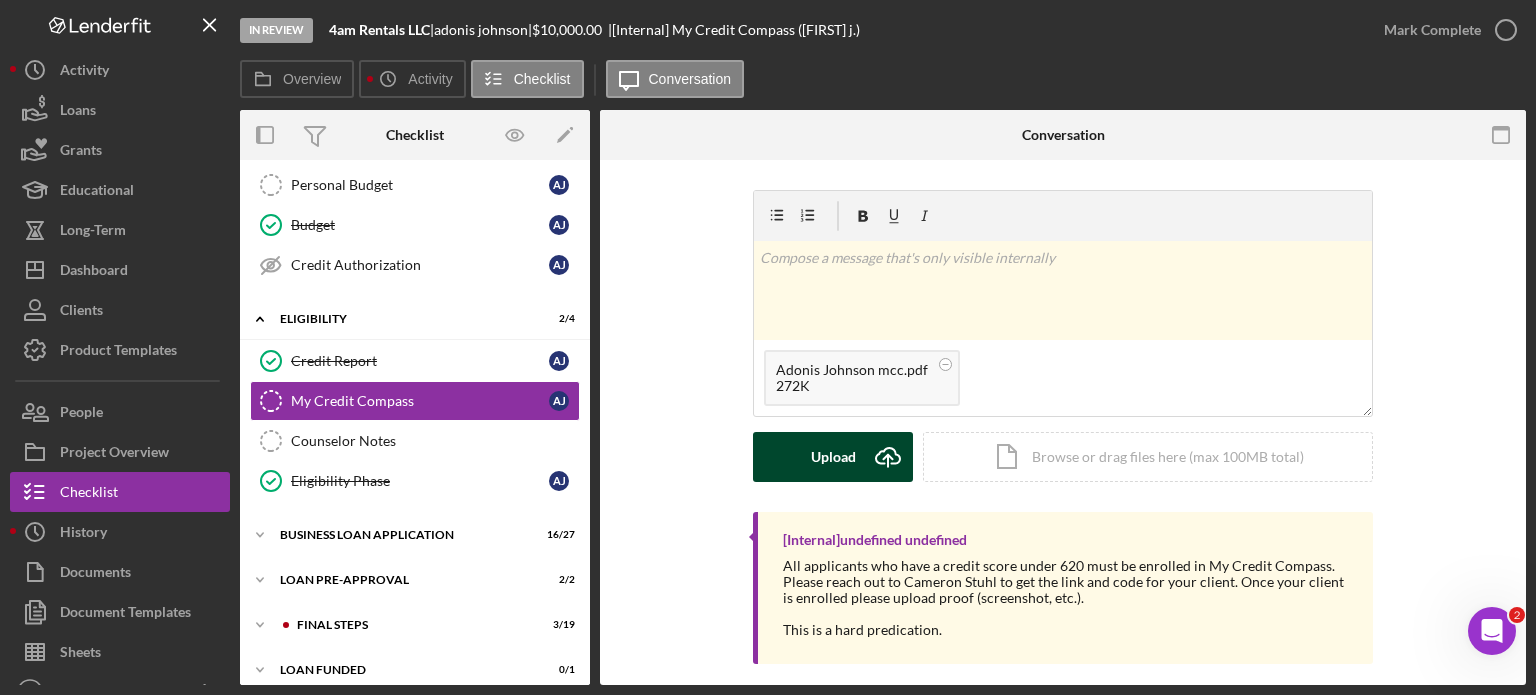 click on "Icon/Upload" 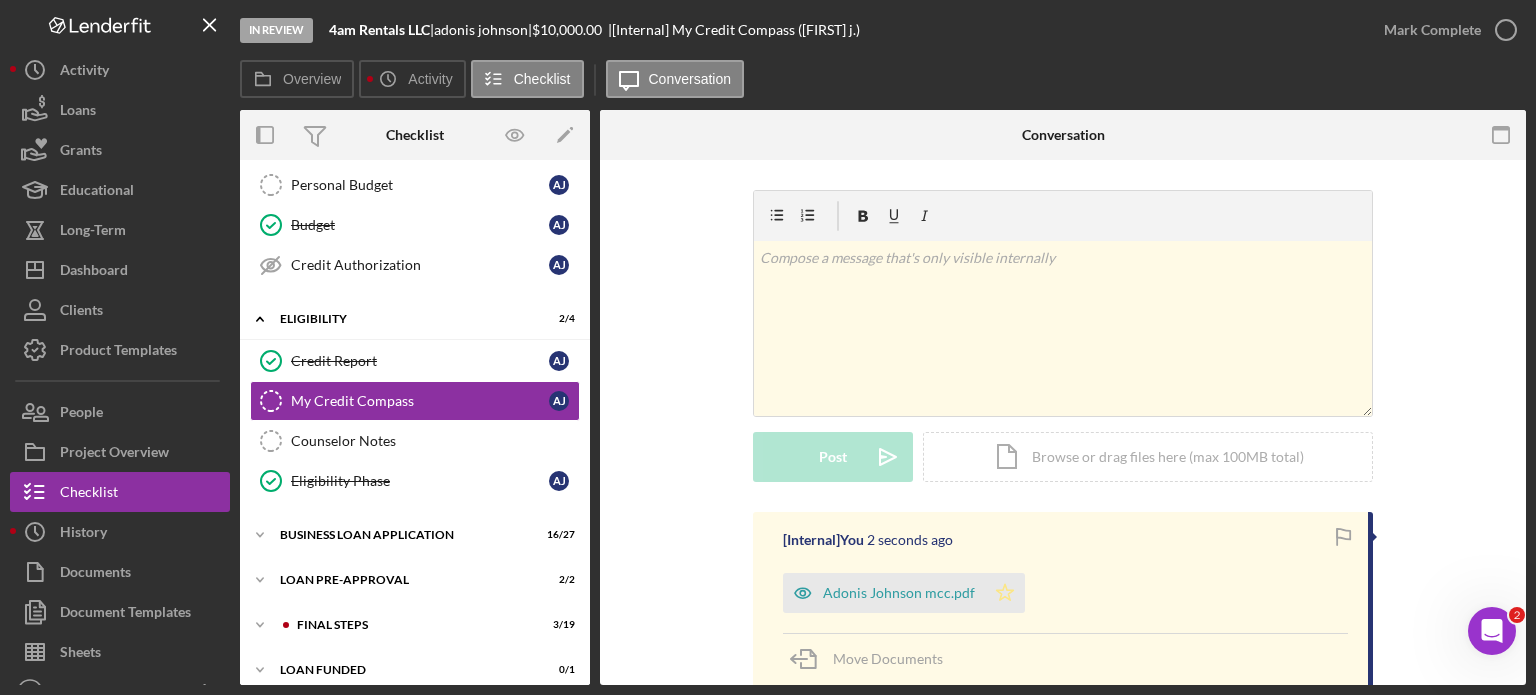 click on "Icon/Star" 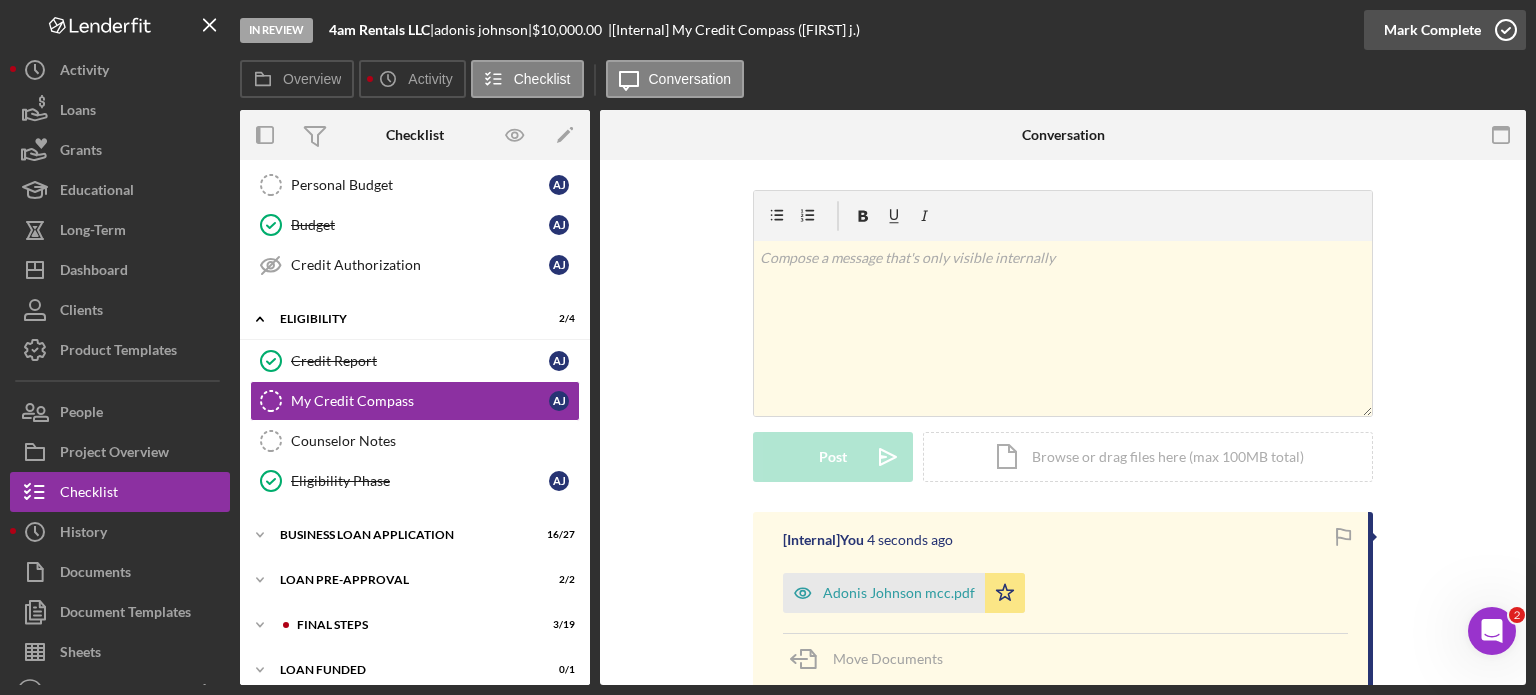 click 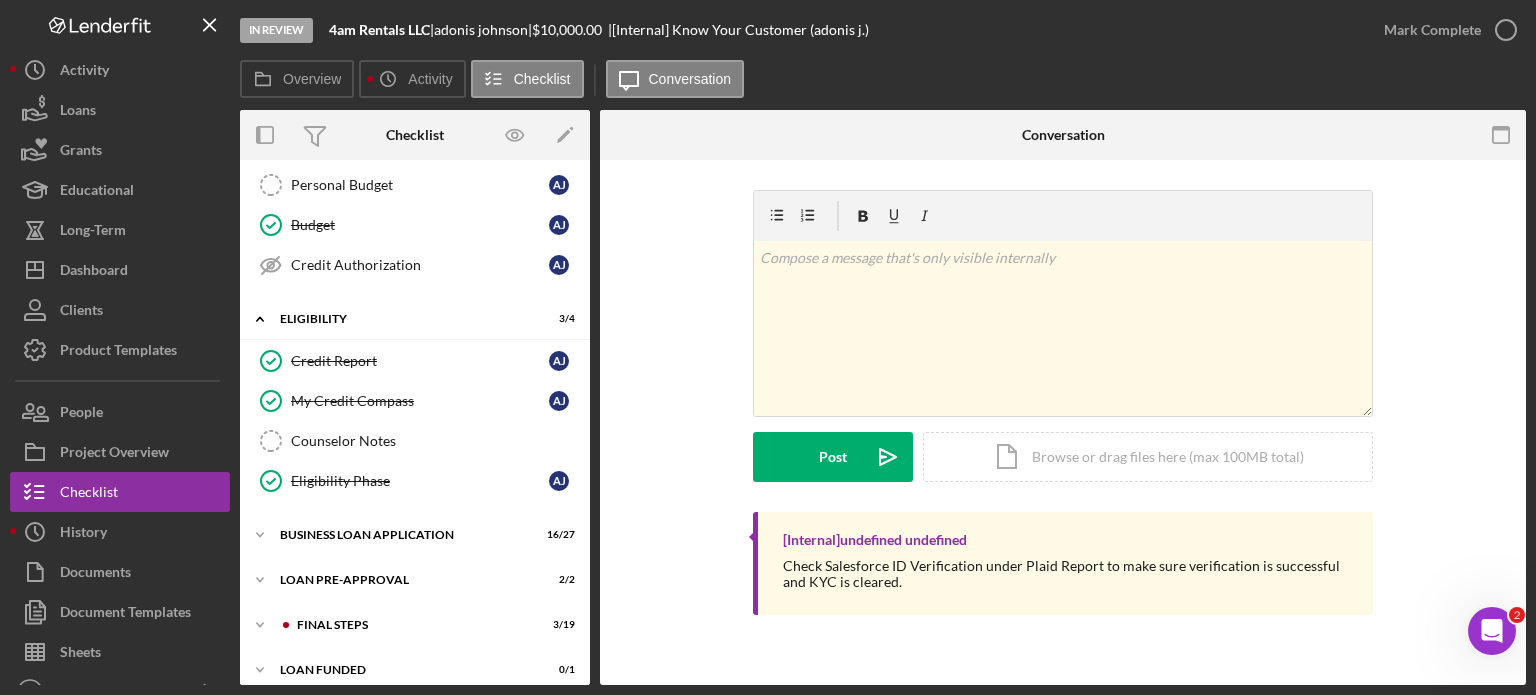 scroll, scrollTop: 0, scrollLeft: 0, axis: both 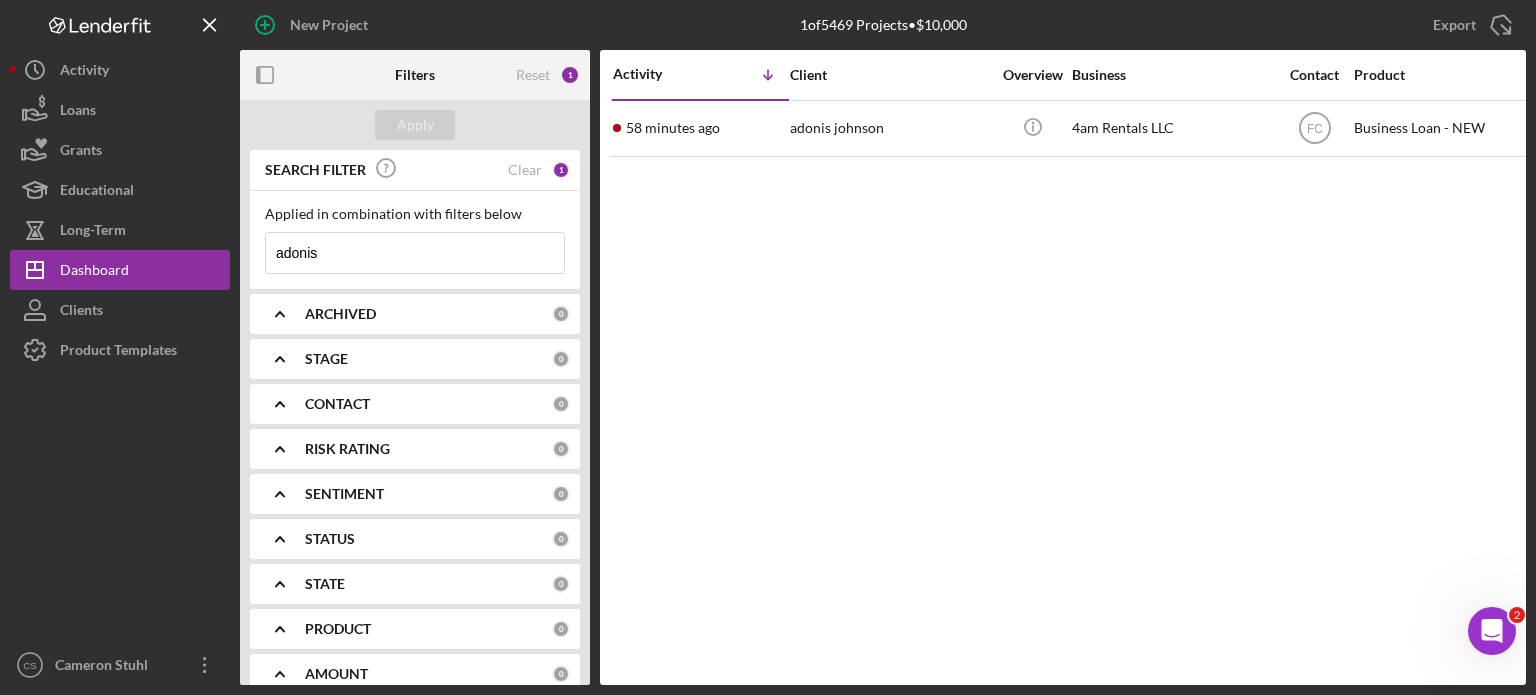drag, startPoint x: 334, startPoint y: 259, endPoint x: 184, endPoint y: 246, distance: 150.56229 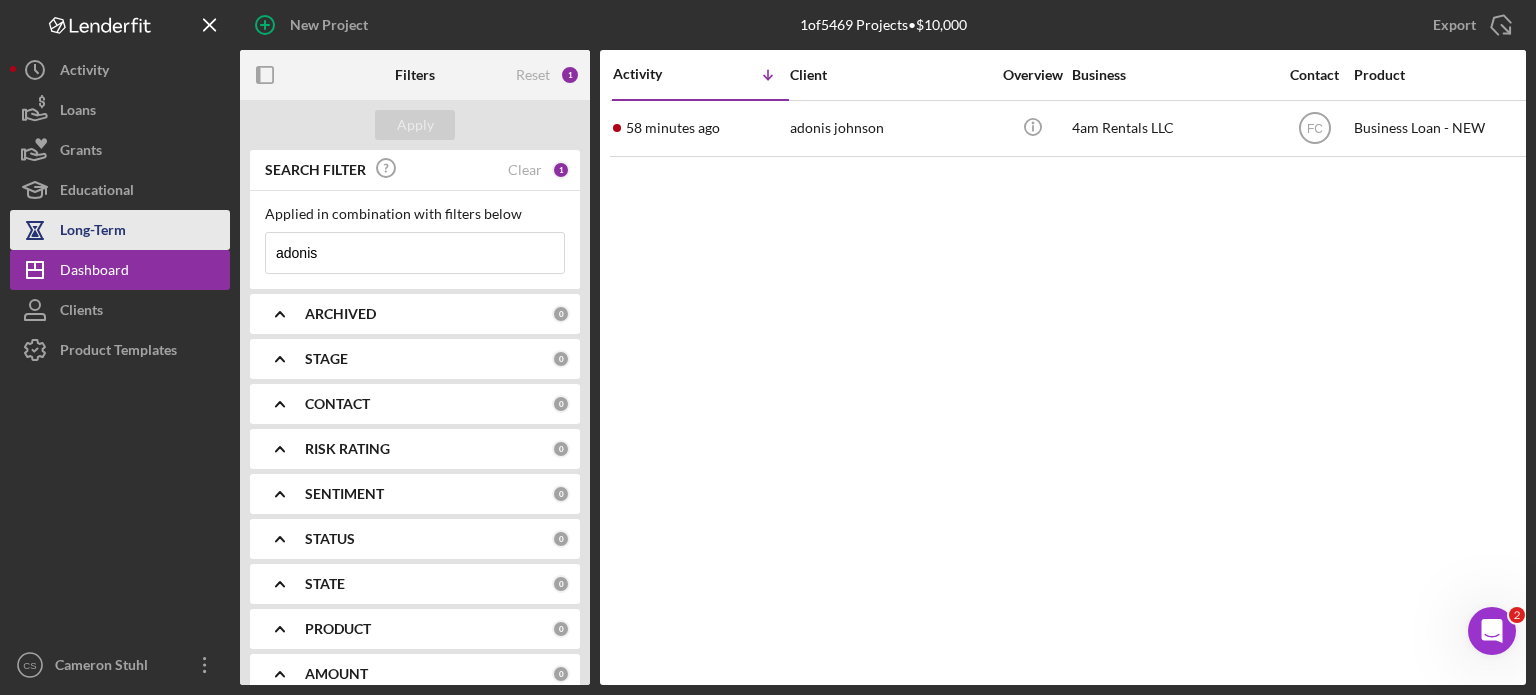 click on "New Project 1  of  5469   Projects  •  $10,000 [FIRST] Export Icon/Export Filters Reset 1 Apply SEARCH FILTER   Clear 1 Applied in combination with filters below [FIRST] Icon/Menu Close Icon/Expander ARCHIVED   0 Icon/Expander STAGE   0 Icon/Expander CONTACT   0 Icon/Expander RISK RATING   0 Icon/Expander SENTIMENT   0 Icon/Expander STATUS   0 Icon/Expander STATE   0 Icon/Expander PRODUCT   0 Icon/Expander AMOUNT   0 Icon/Expander START DATE   0 Icon/Expander RESOLVED   0 Icon/Expander RESOLUTION   0 Icon/Expander CLOSING DATE   0 Icon/Expander FUNDED   0 Icon/Expander LATEST ACTIVITY   0 Activity Icon/Table Sort Arrow Client Overview Business Contact Product Category Amount Started Closing Checklist Stage Status Sentiment Risk Rating Resolution Funded Resolved State View Archived 58 minutes ago [FIRST] [LAST] [FIRST] [LAST] Icon/Info 4am Rentals LLC FC Business Loan - NEW Loan $10,000 7/15/25 3 weeks  In Review Ongoing 5 No MO Icon/Navigate Project Overview Icon/Menu Close Logo-Reversed Created with Sketch." at bounding box center (768, 342) 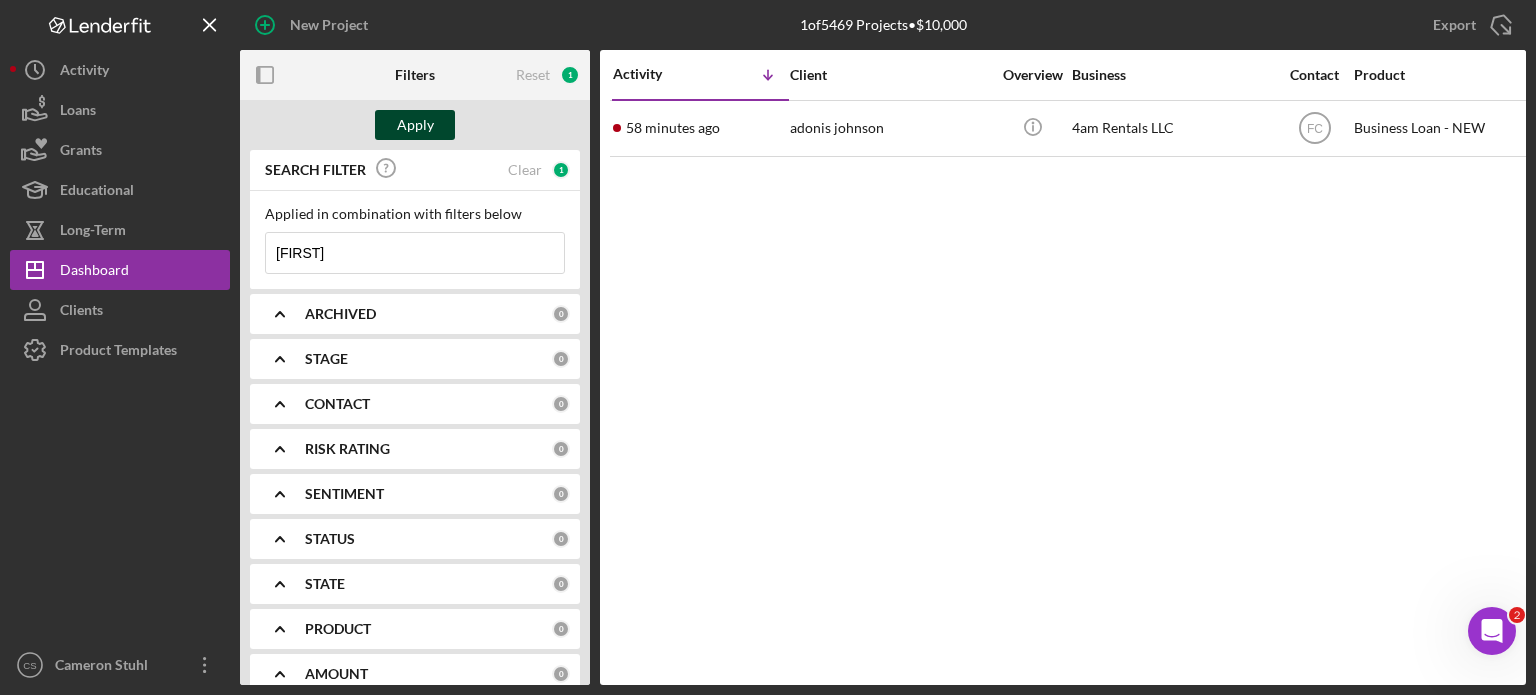 type on "[FIRST]" 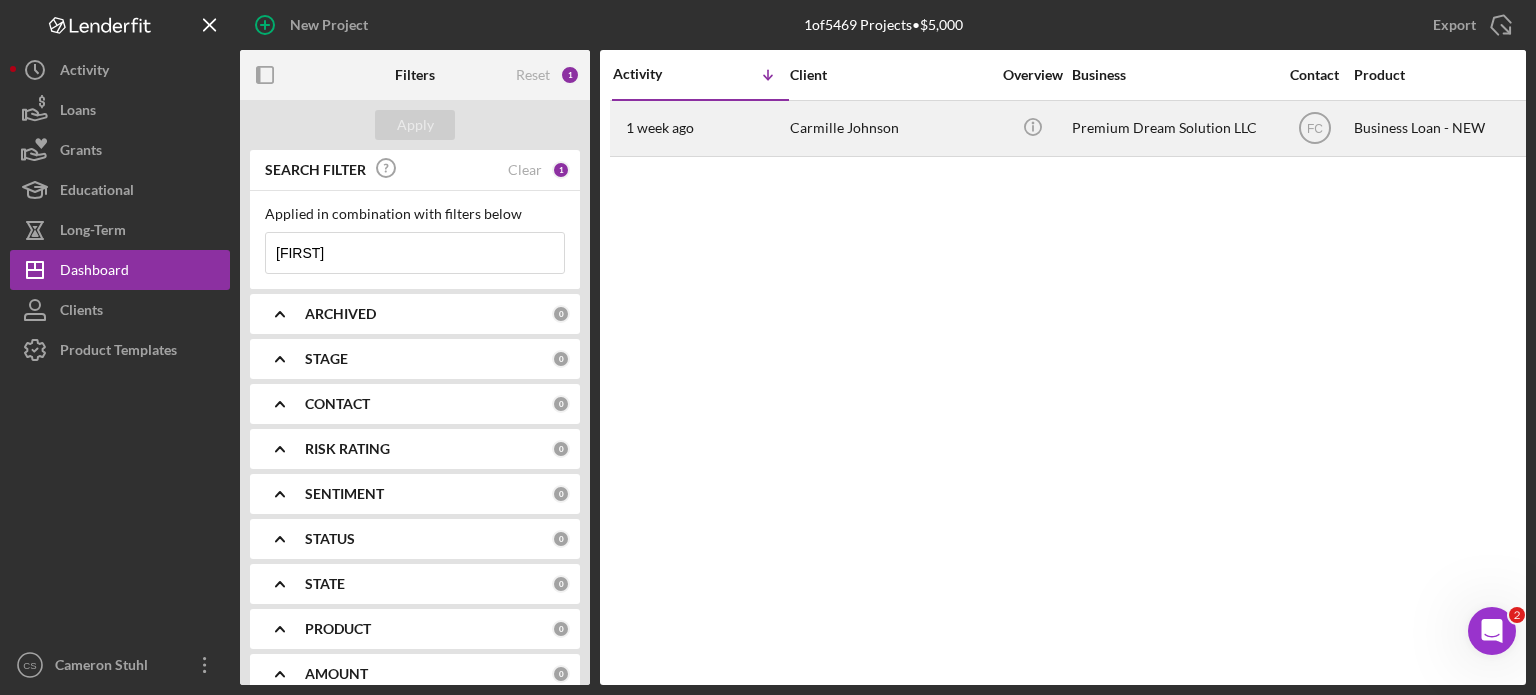 click on "1 week ago" at bounding box center (660, 128) 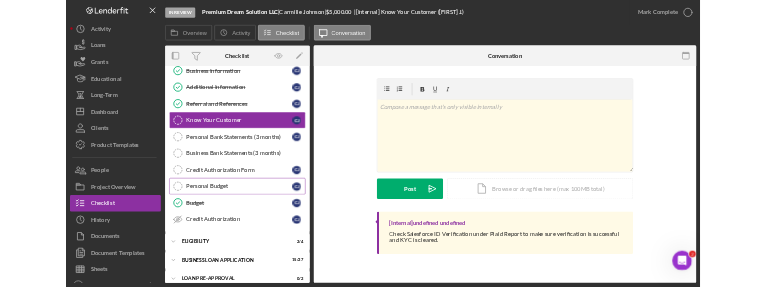 scroll, scrollTop: 200, scrollLeft: 0, axis: vertical 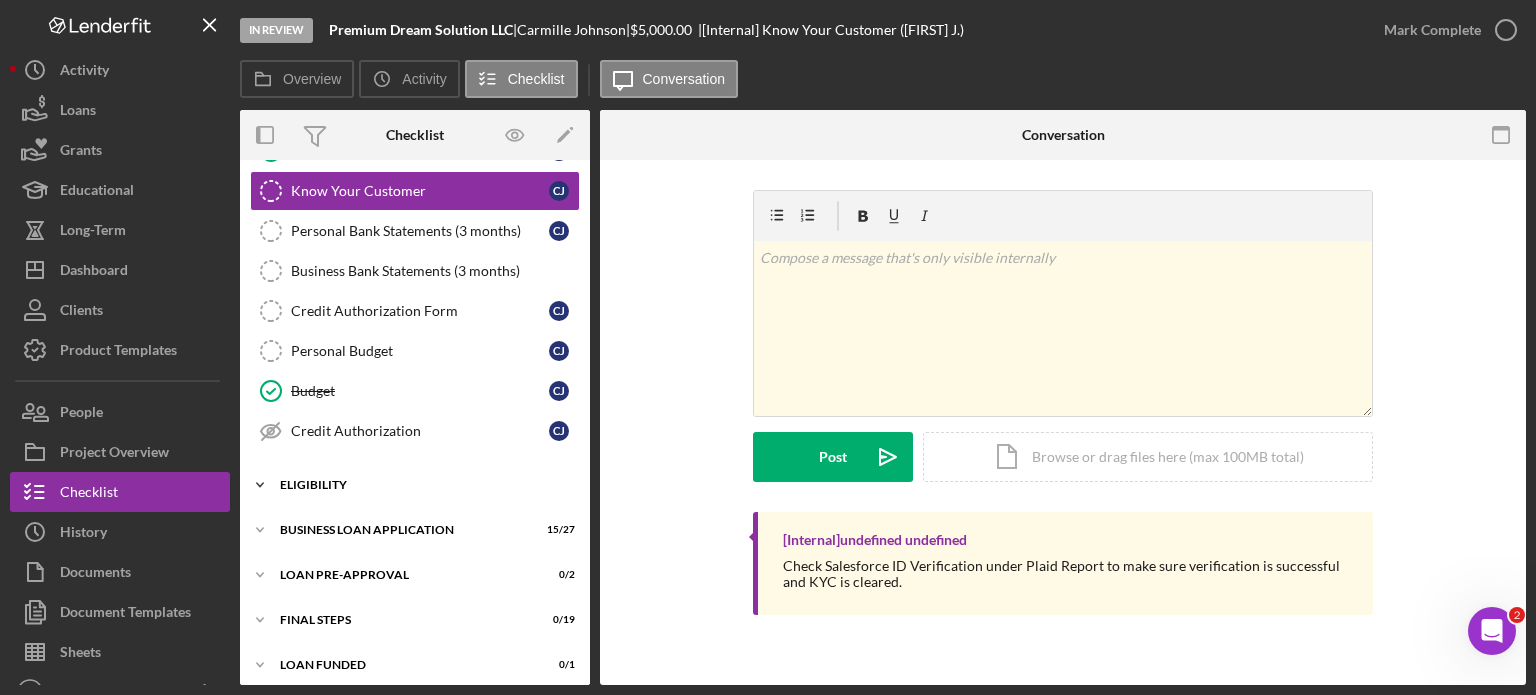 click on "Icon/Expander" 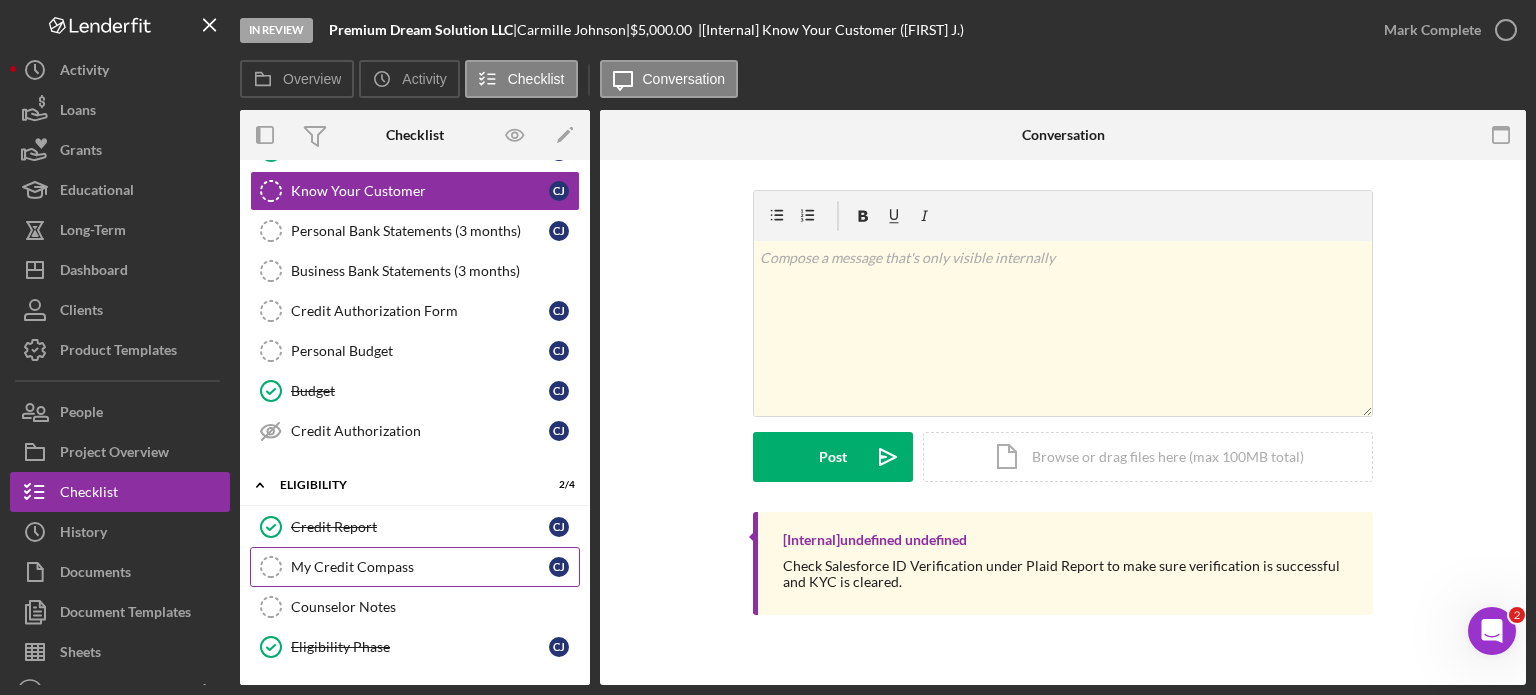 click on "My Credit Compass" at bounding box center (420, 567) 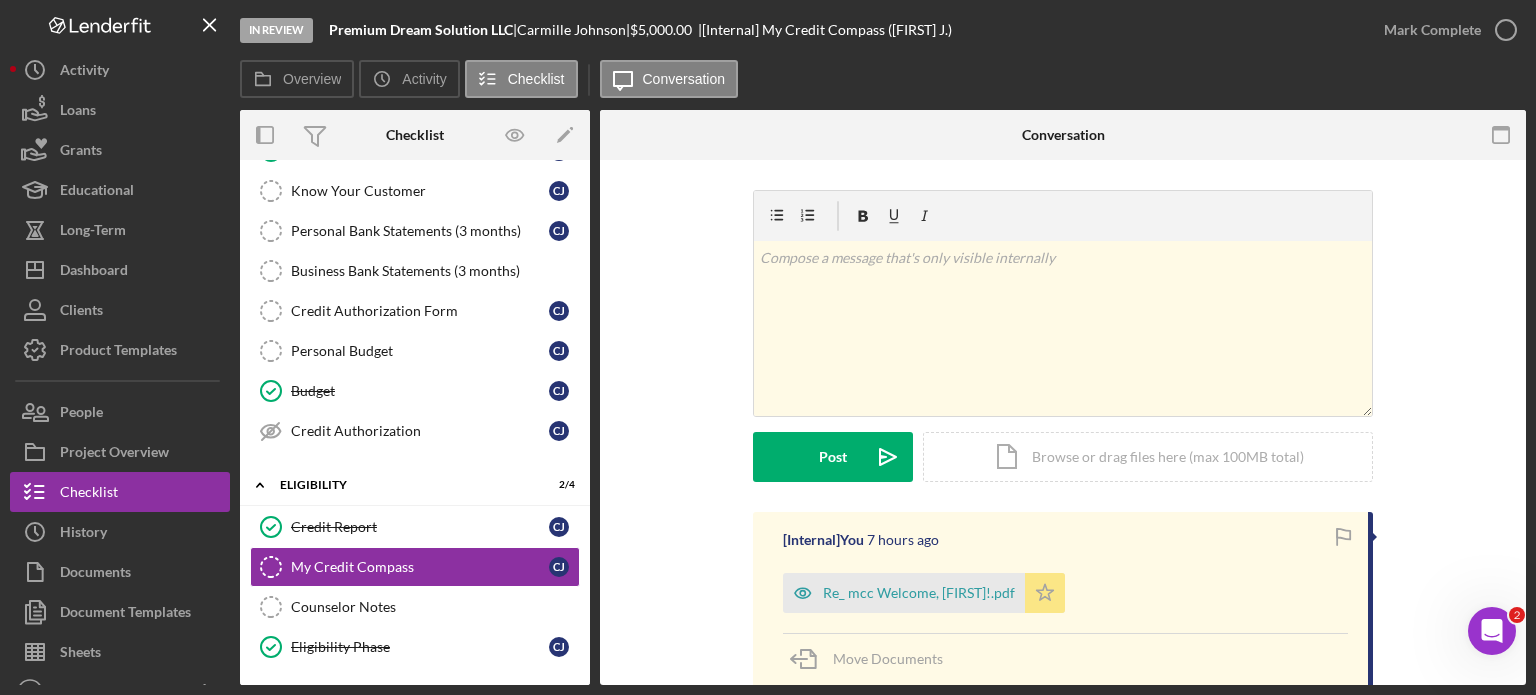 click on "Icon/Star" 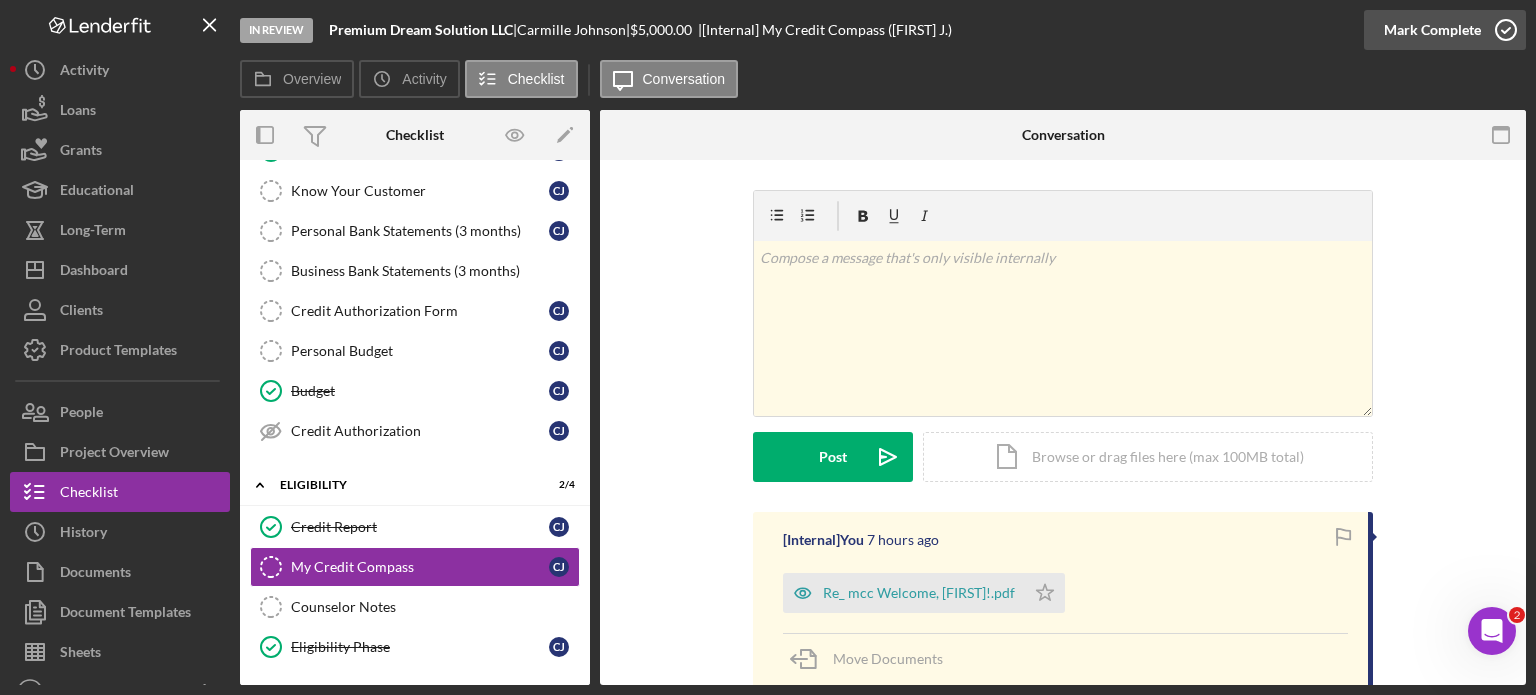 click 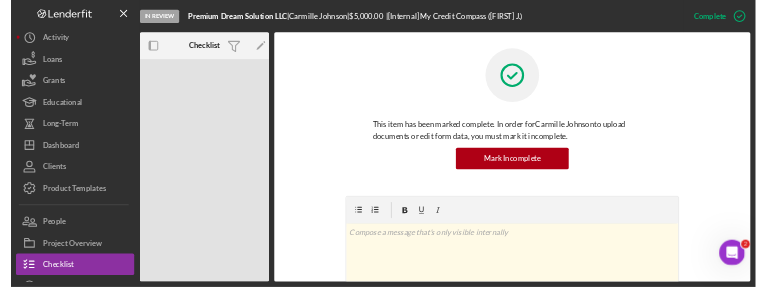 scroll, scrollTop: 12, scrollLeft: 0, axis: vertical 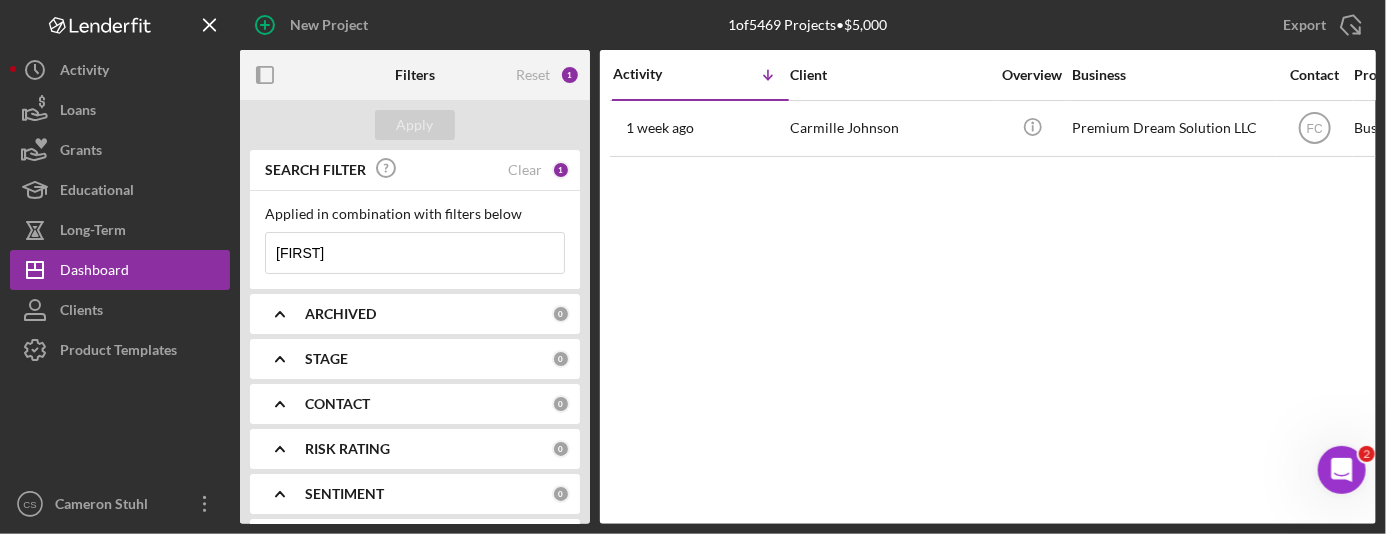 click on "[FIRST]" at bounding box center (415, 253) 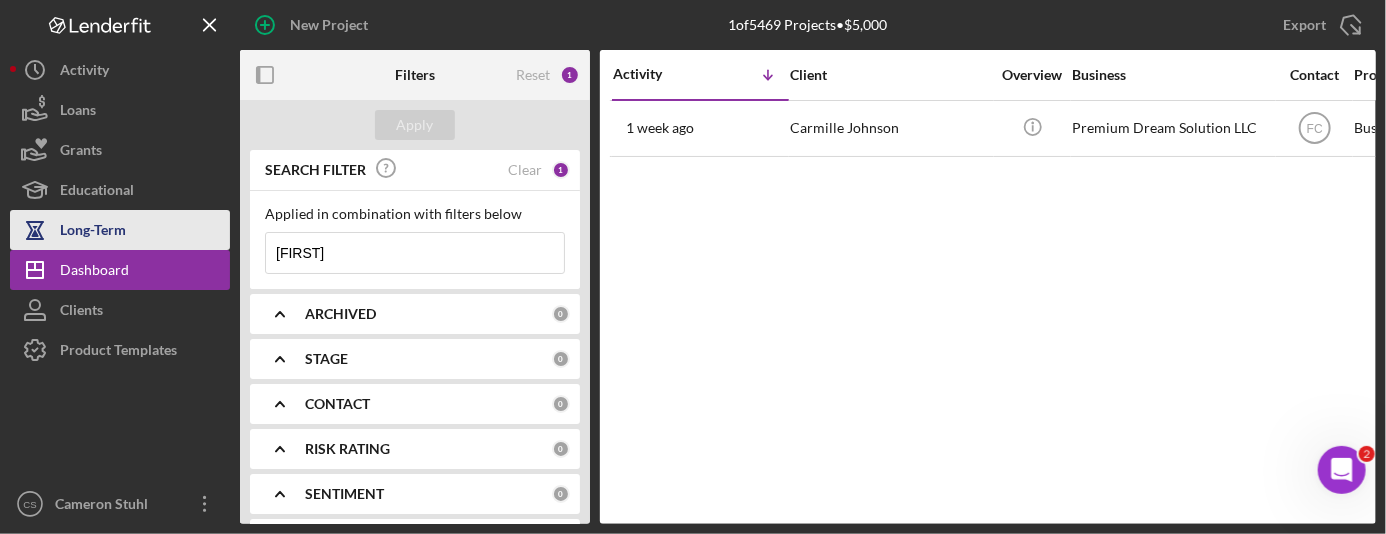 drag, startPoint x: 356, startPoint y: 249, endPoint x: 160, endPoint y: 233, distance: 196.65198 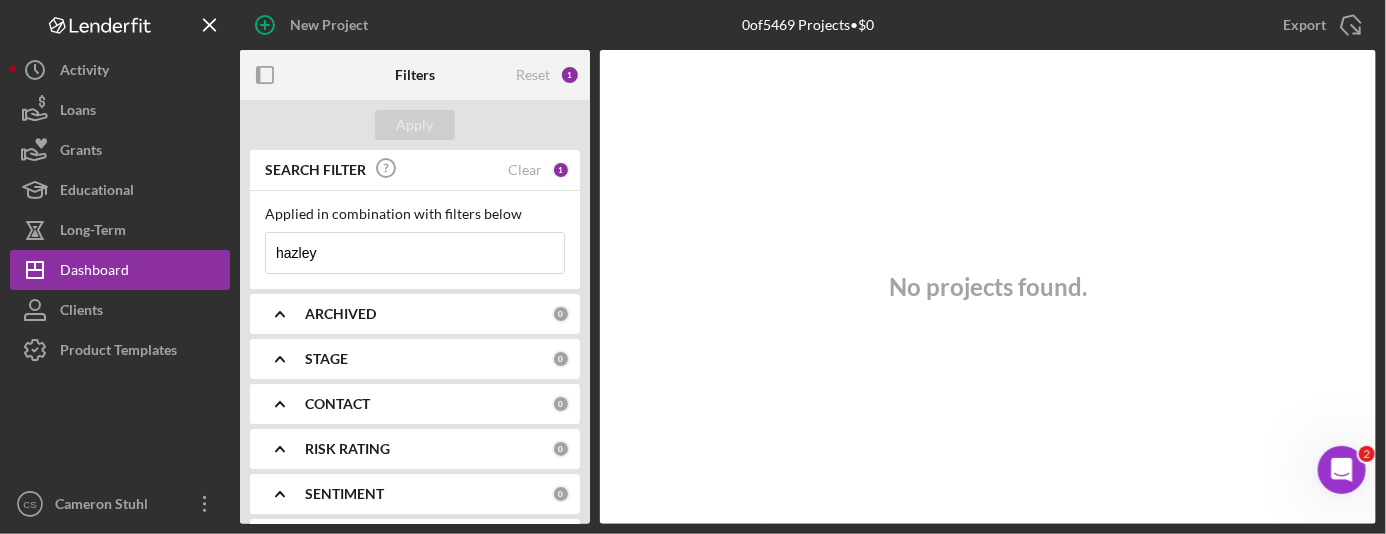 drag, startPoint x: 359, startPoint y: 259, endPoint x: 246, endPoint y: 244, distance: 113.99123 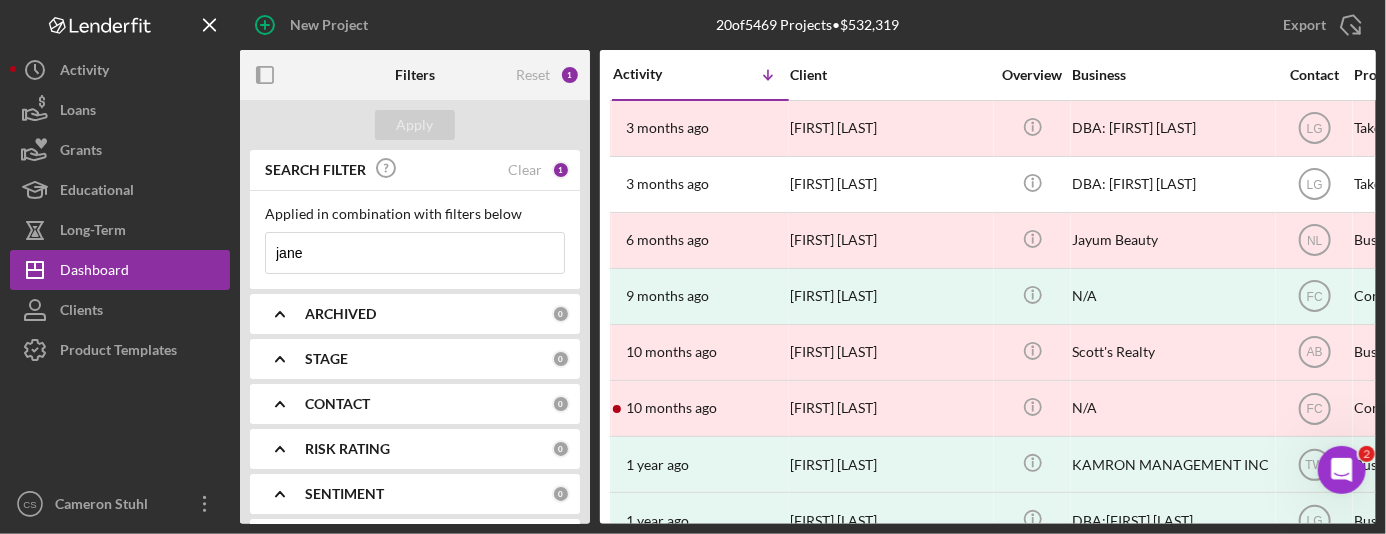 drag, startPoint x: 304, startPoint y: 253, endPoint x: 261, endPoint y: 246, distance: 43.56604 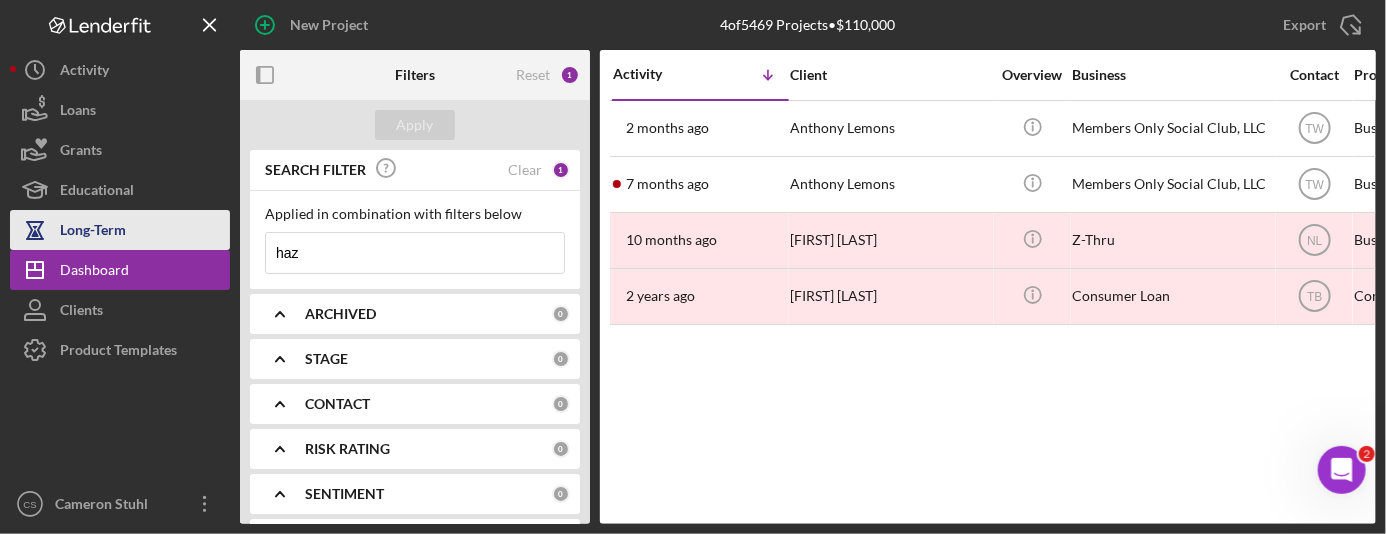 drag, startPoint x: 312, startPoint y: 249, endPoint x: 149, endPoint y: 237, distance: 163.44112 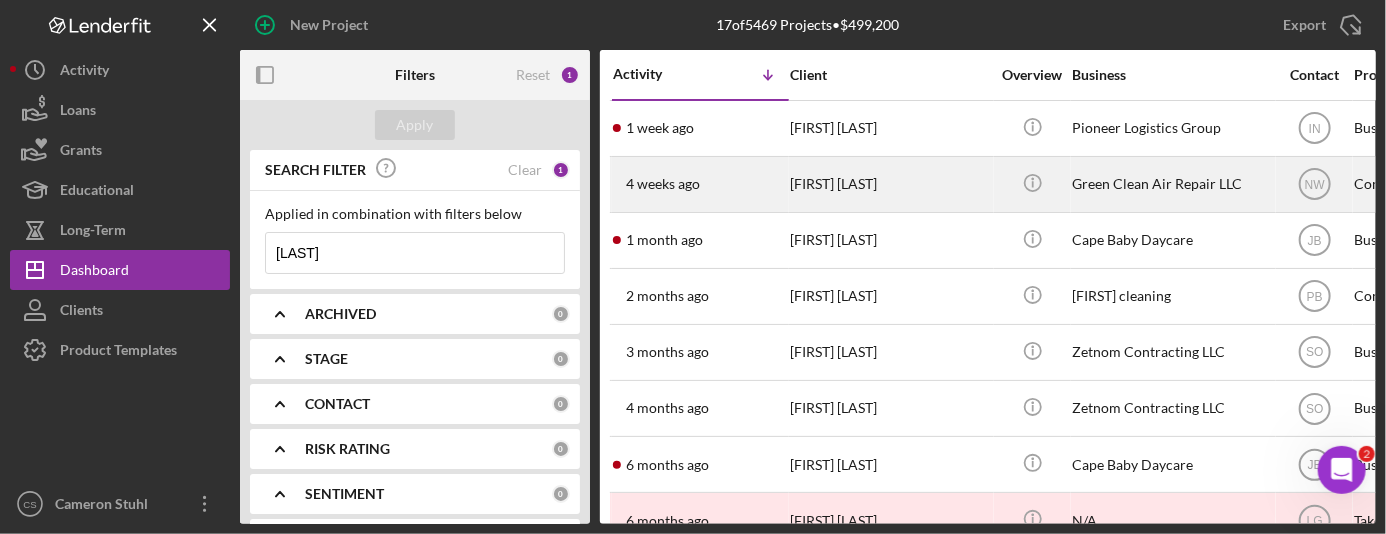 type on "[LAST]" 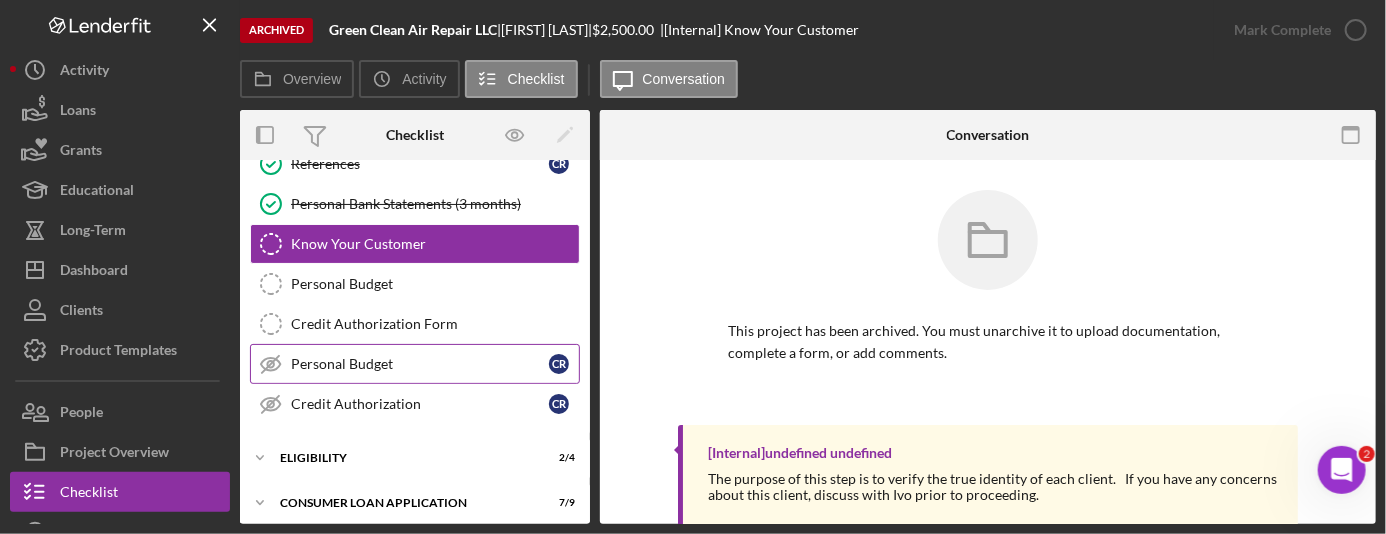 scroll, scrollTop: 207, scrollLeft: 0, axis: vertical 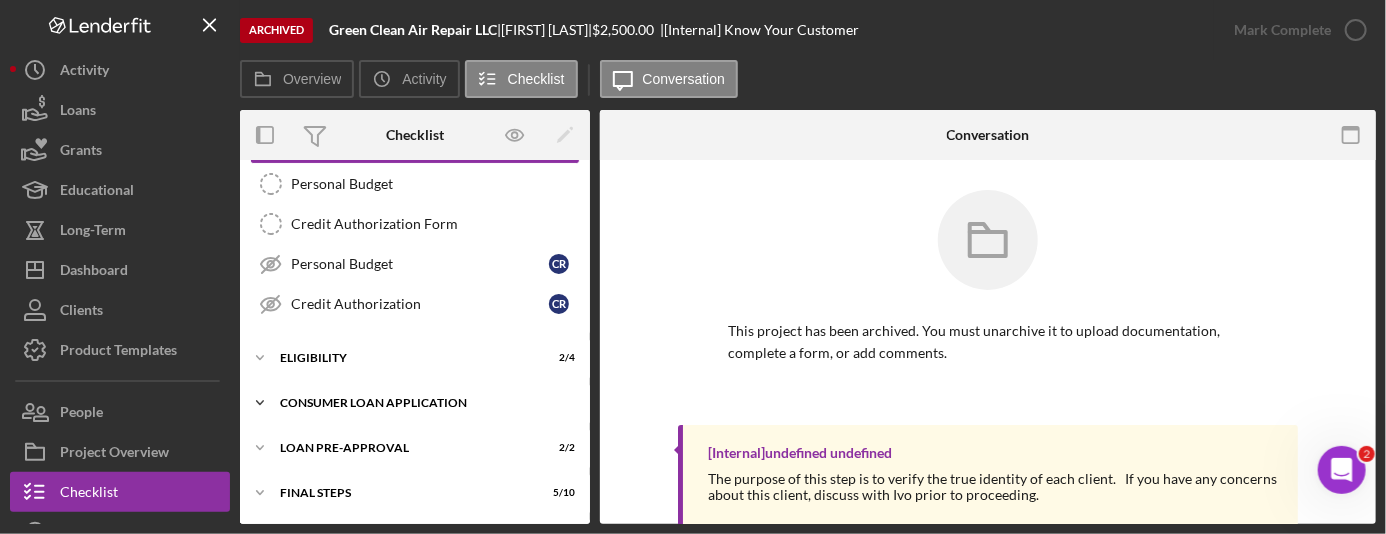 click 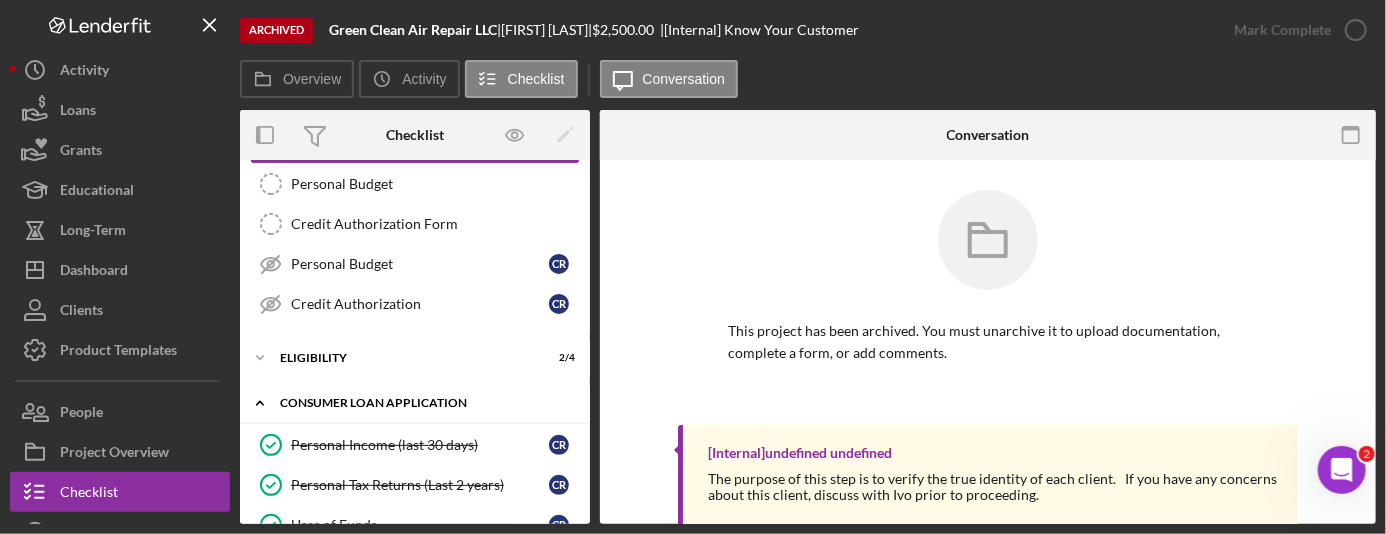 scroll, scrollTop: 0, scrollLeft: 0, axis: both 